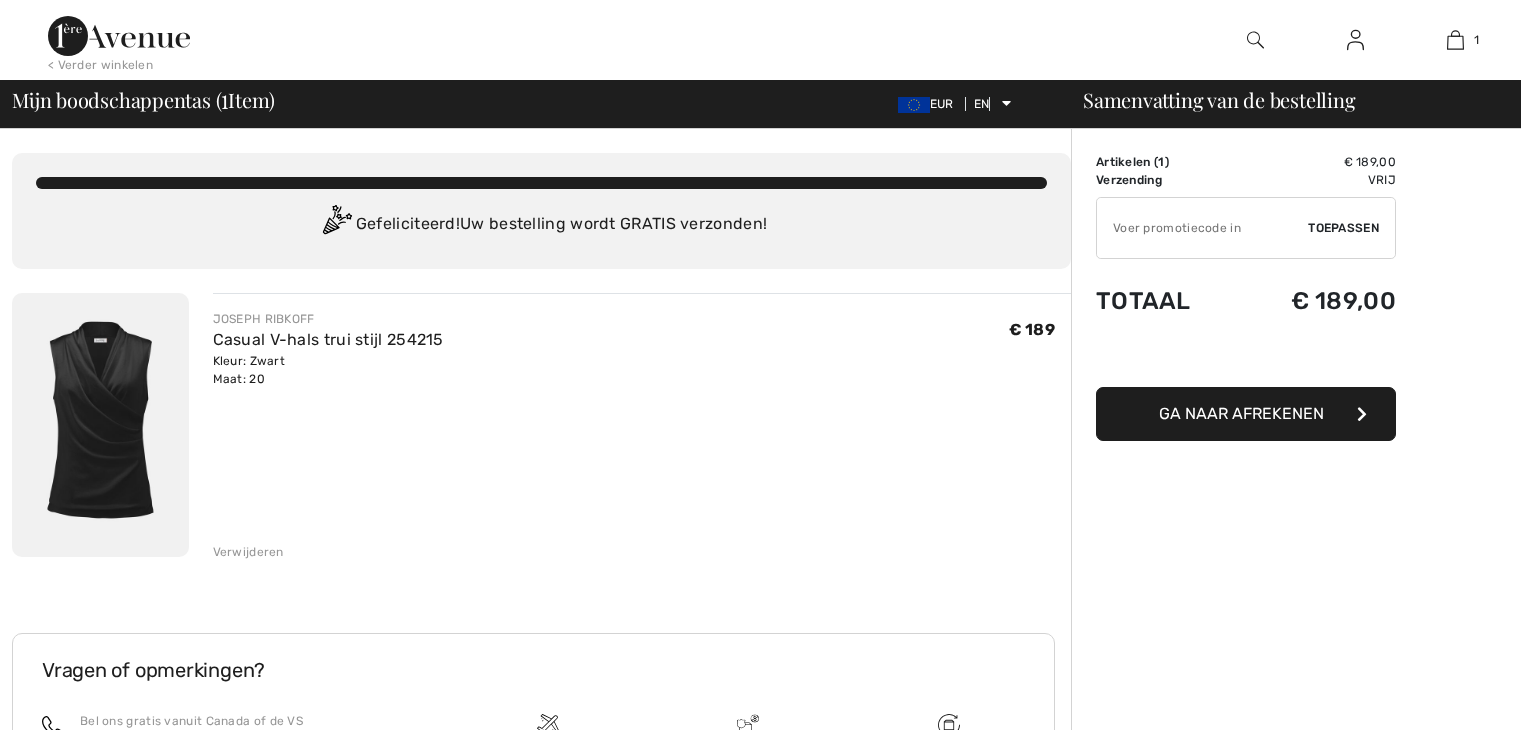 scroll, scrollTop: 0, scrollLeft: 0, axis: both 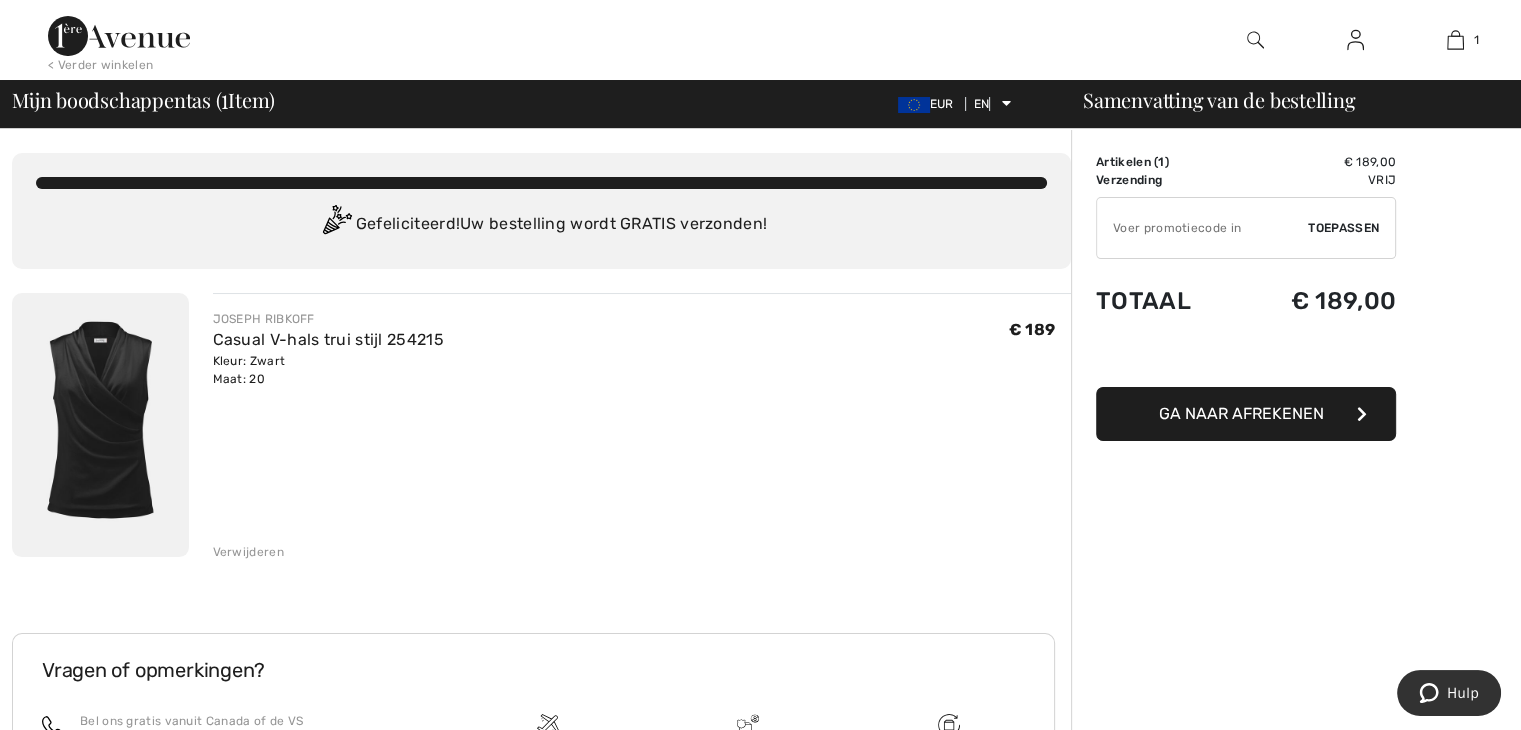 click on "Ga naar afrekenen" at bounding box center [1241, 413] 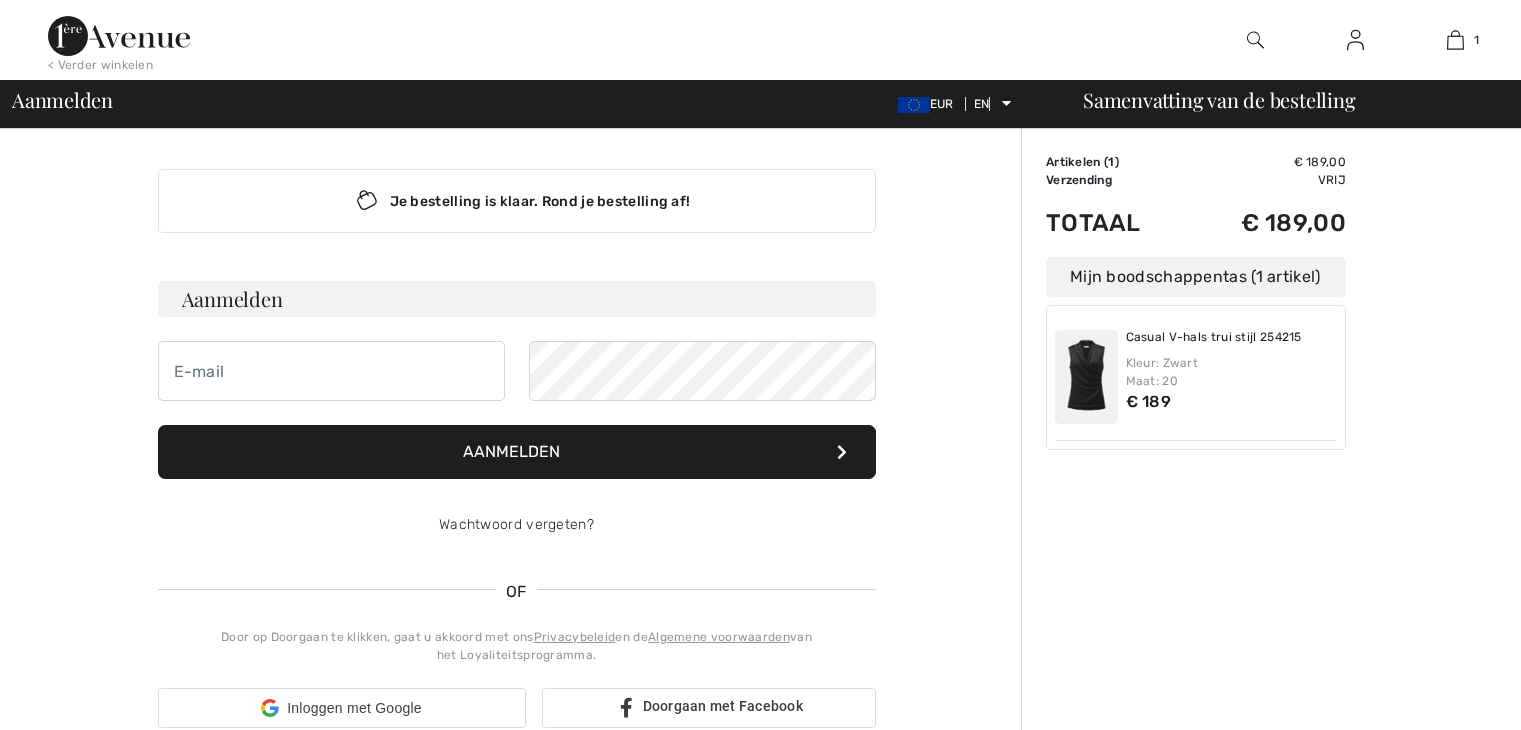 scroll, scrollTop: 0, scrollLeft: 0, axis: both 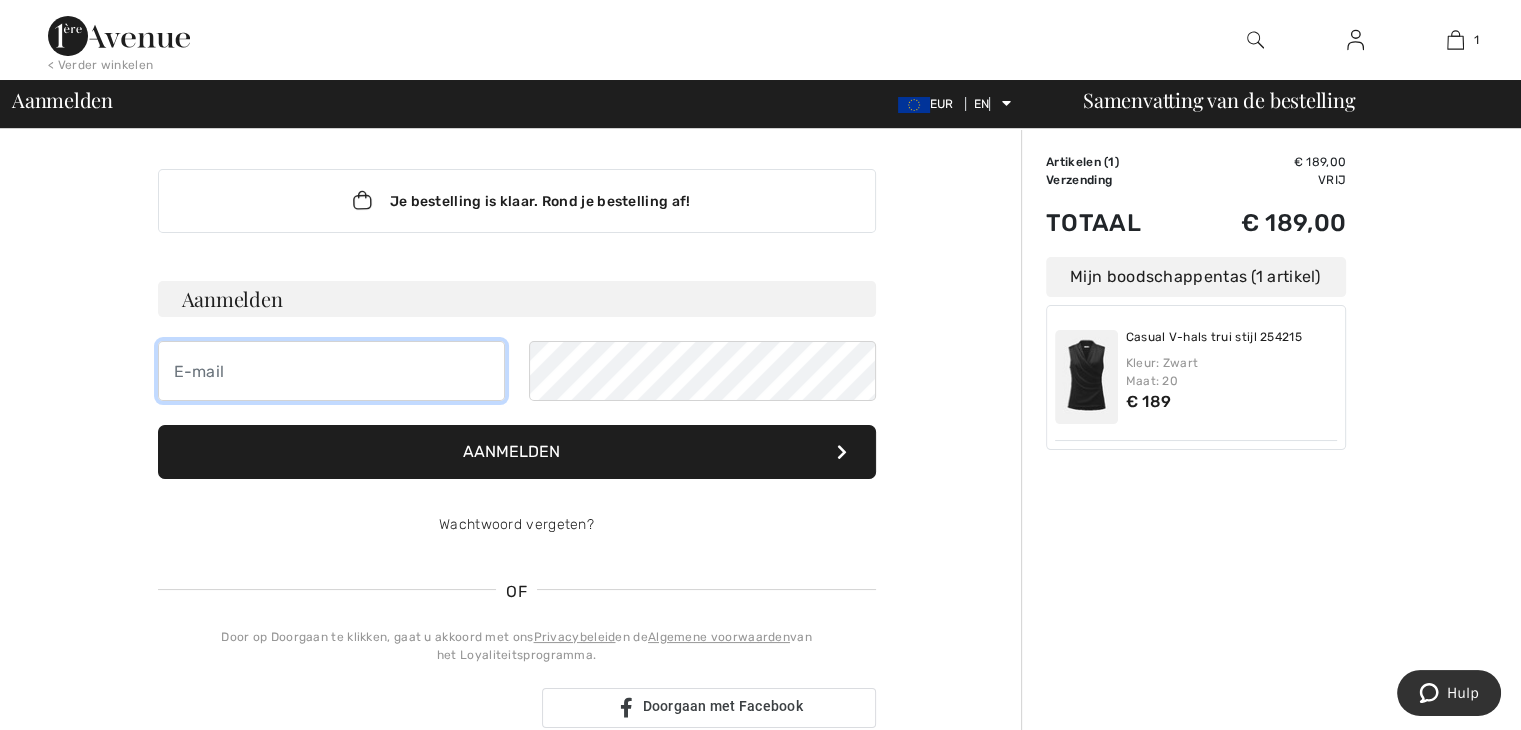 type on "info@placedumarche.nl" 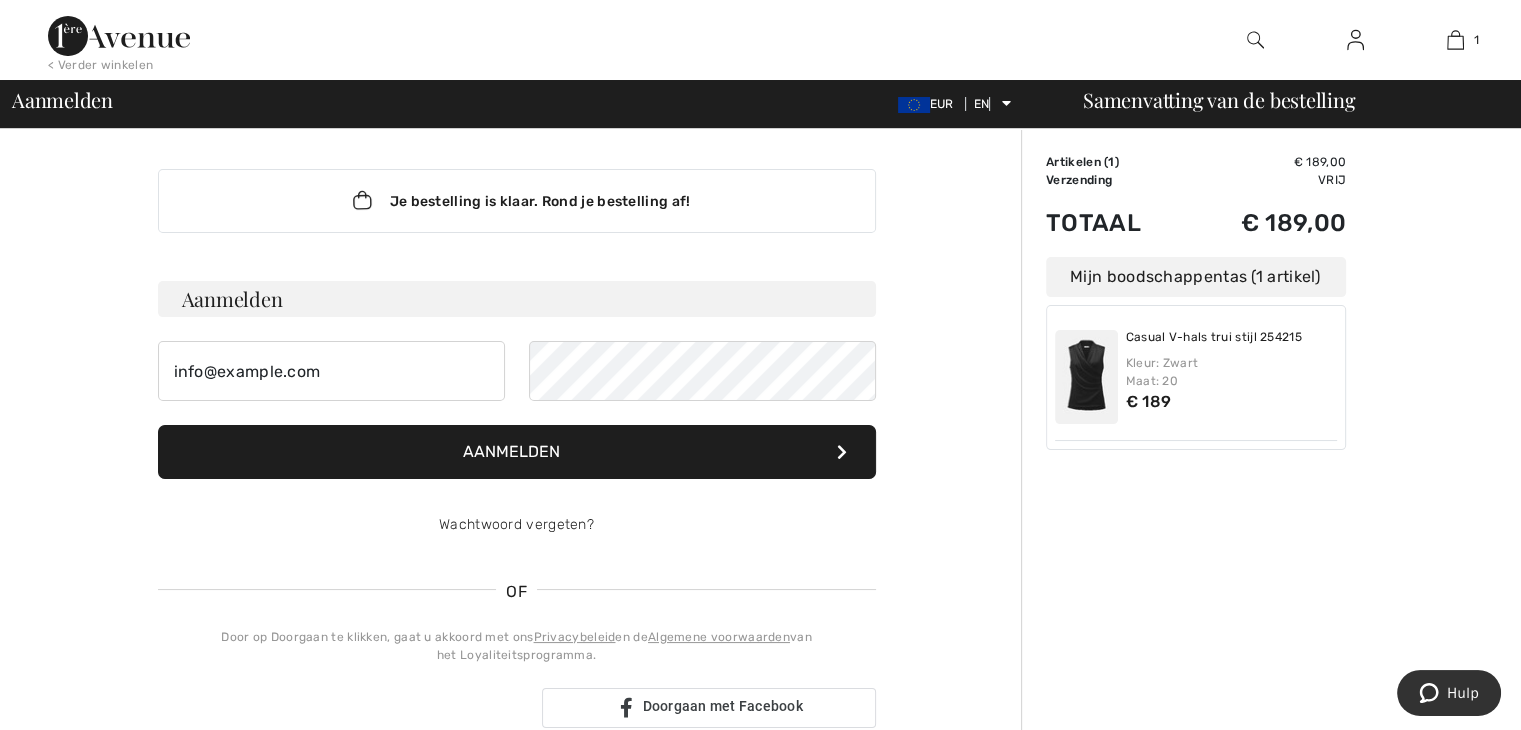 click on "Aanmelden" at bounding box center (517, 452) 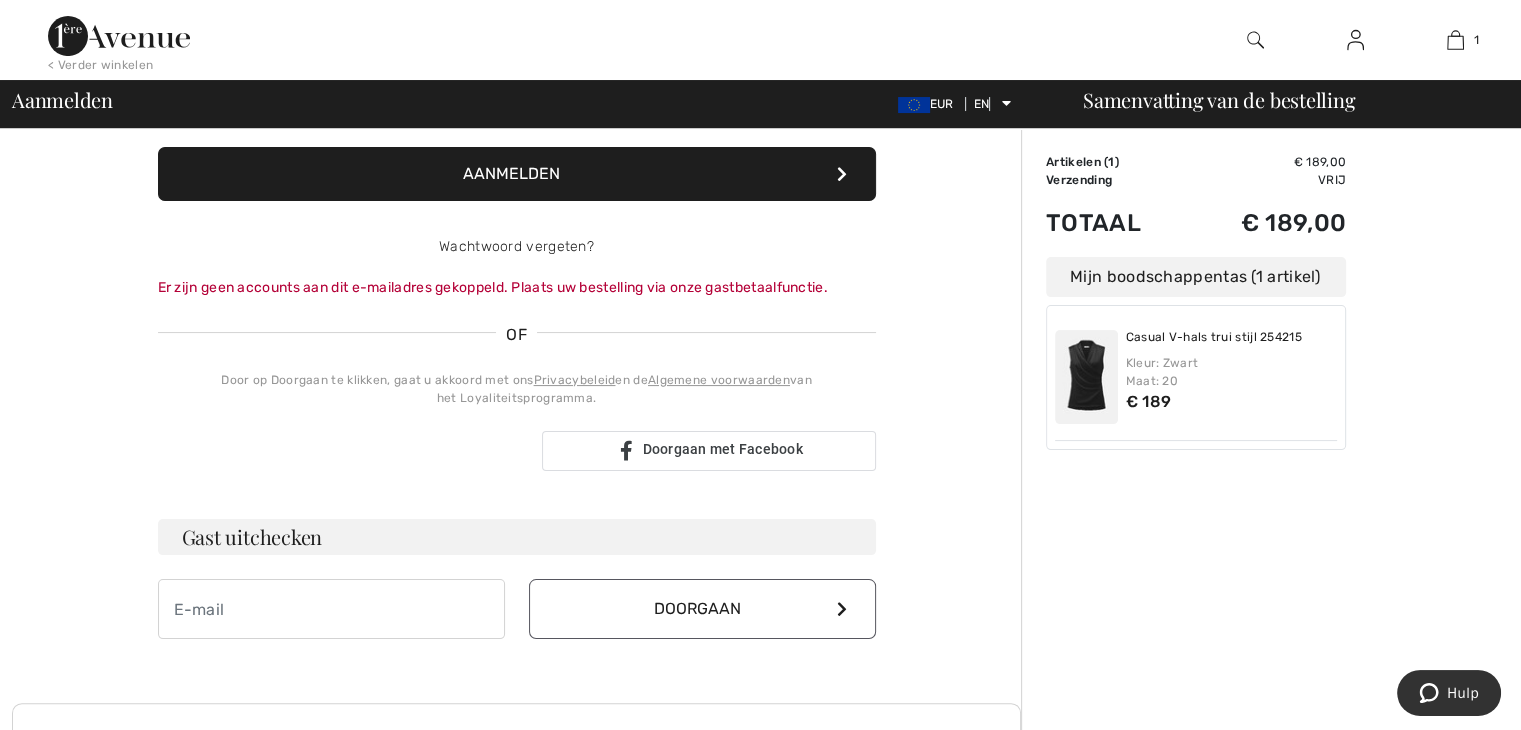 scroll, scrollTop: 300, scrollLeft: 0, axis: vertical 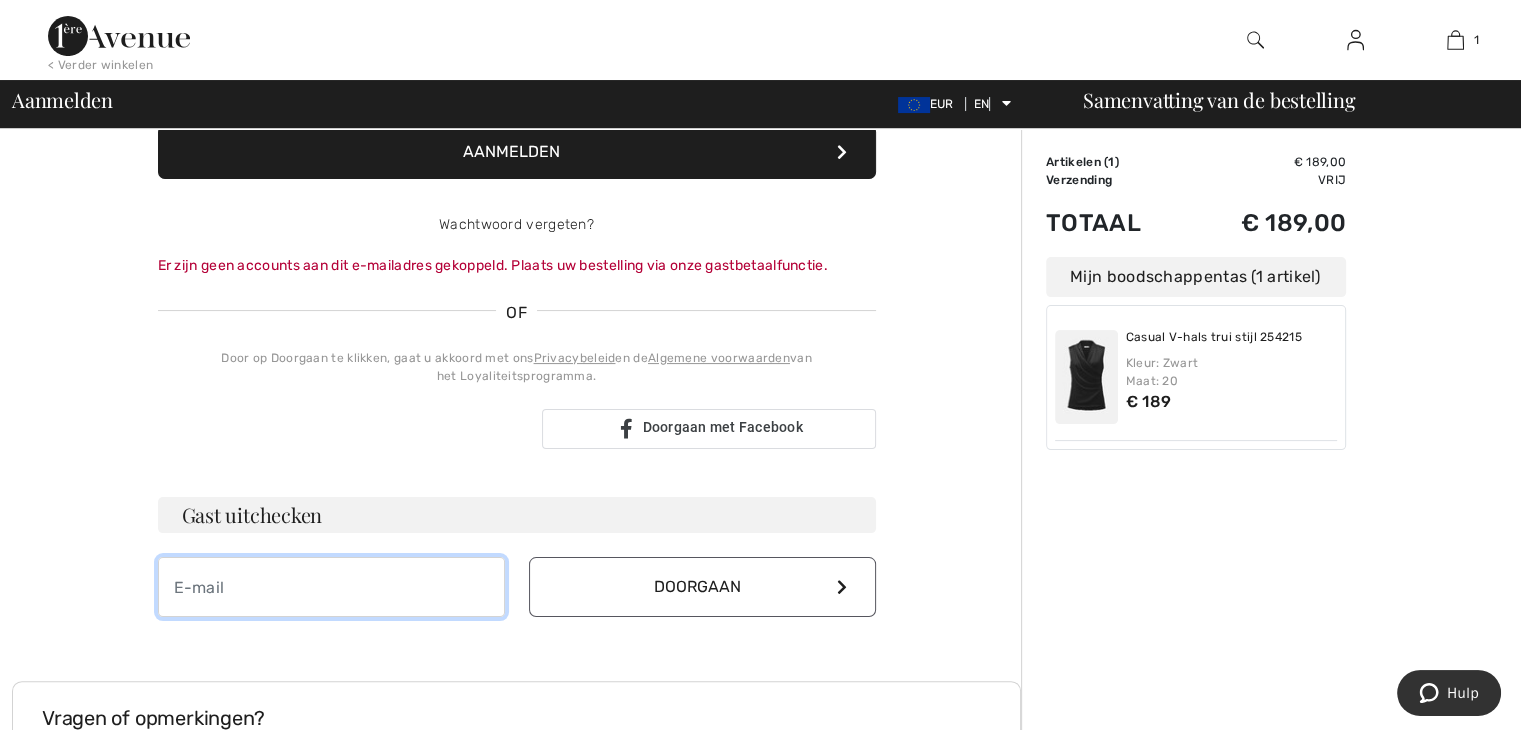 click at bounding box center [331, 587] 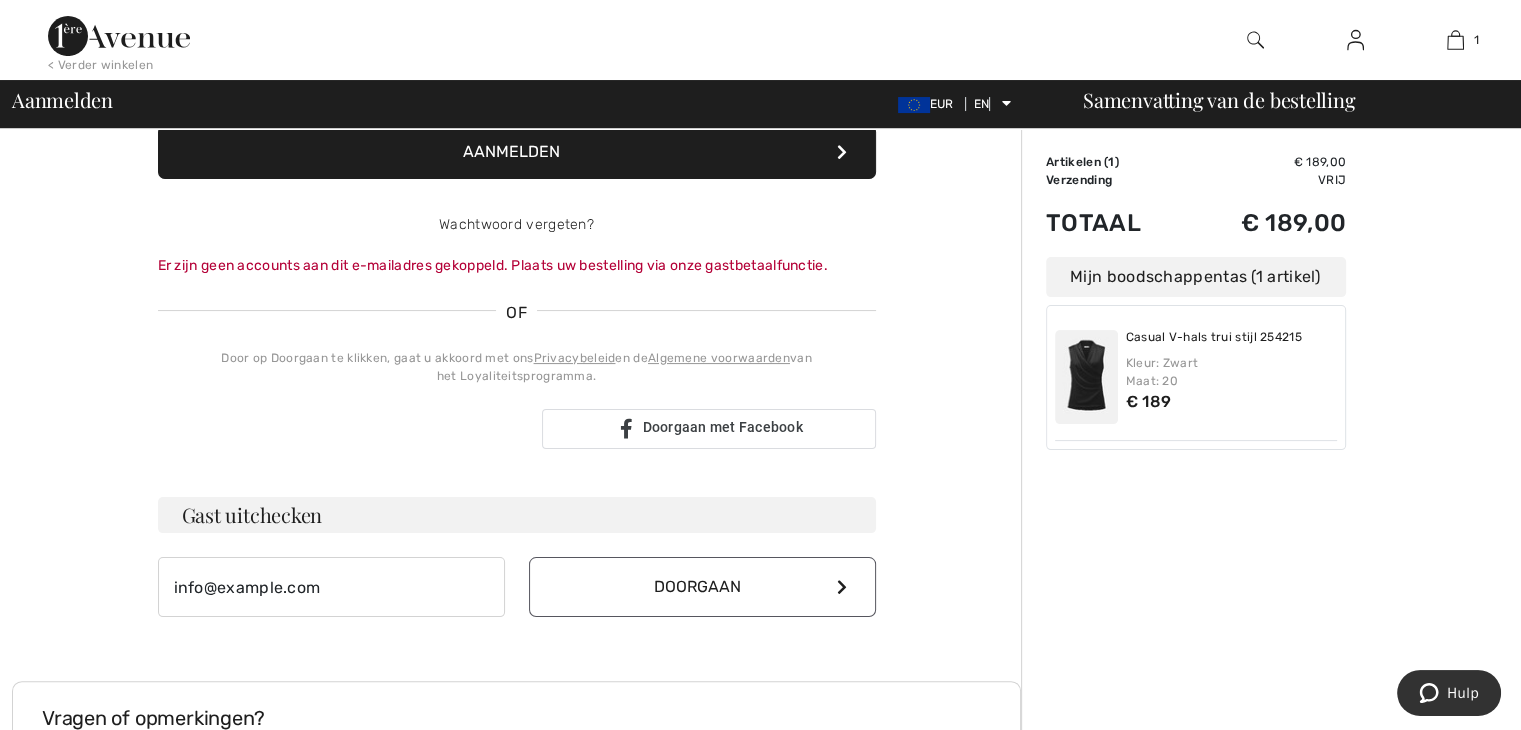 click at bounding box center [842, 587] 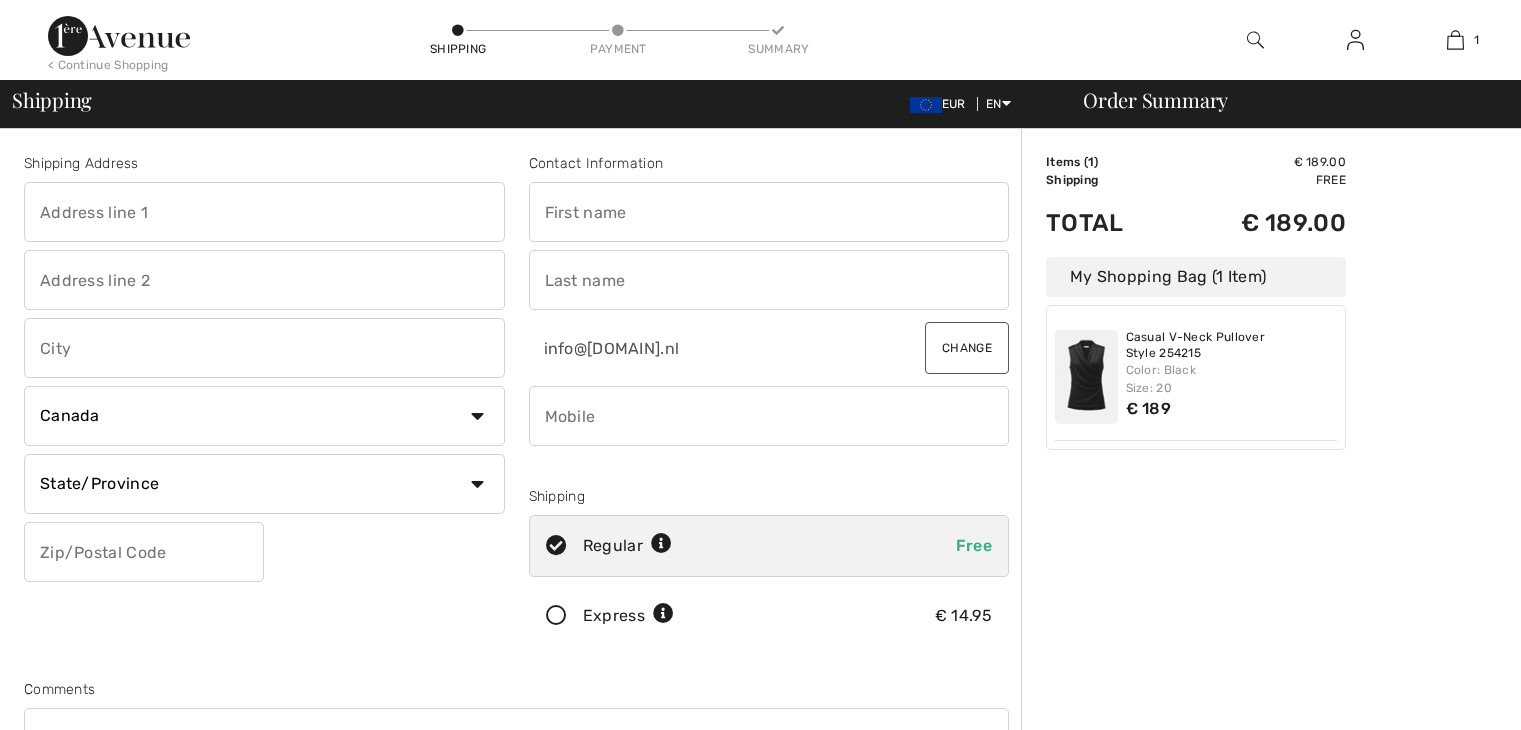 scroll, scrollTop: 0, scrollLeft: 0, axis: both 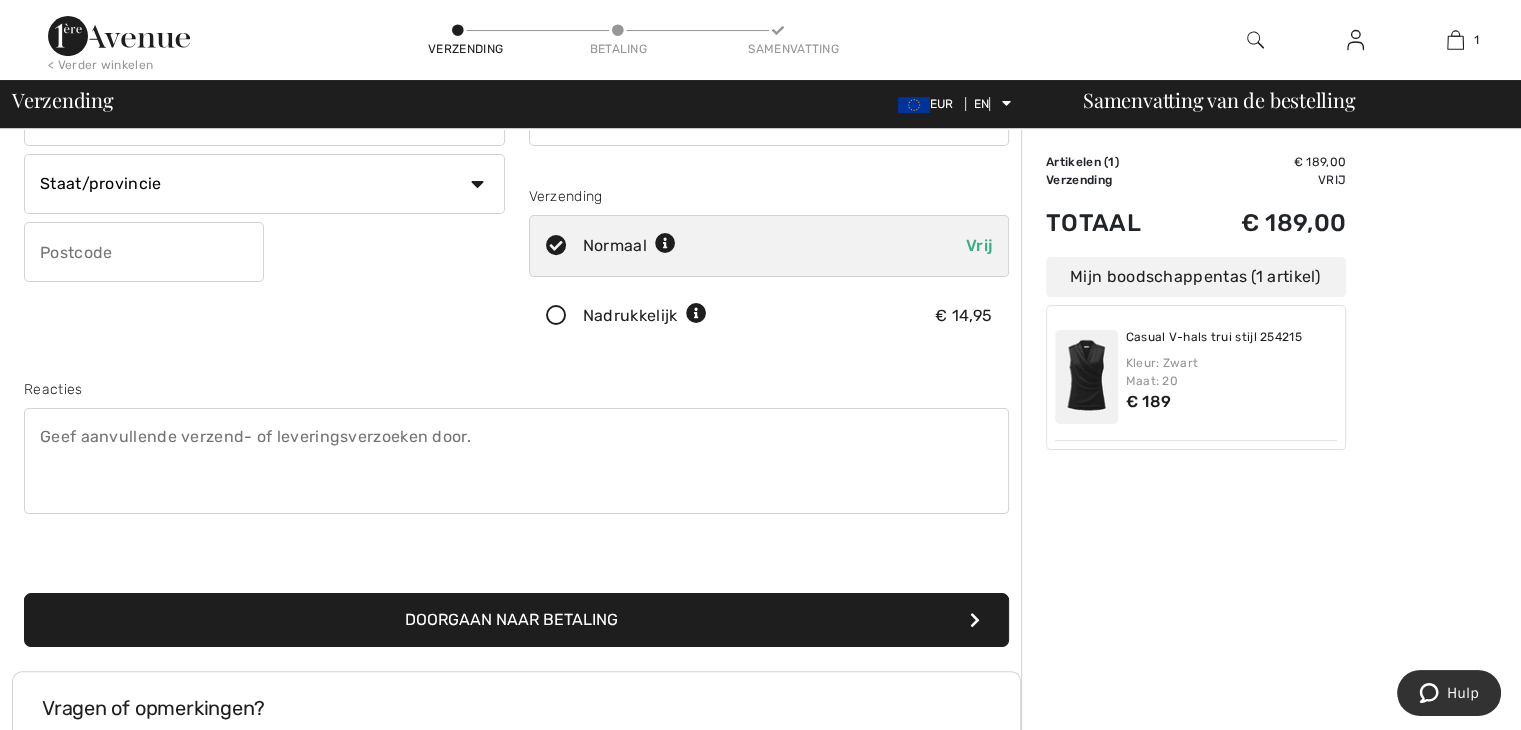 click on "Doorgaan naar betaling" at bounding box center [516, 620] 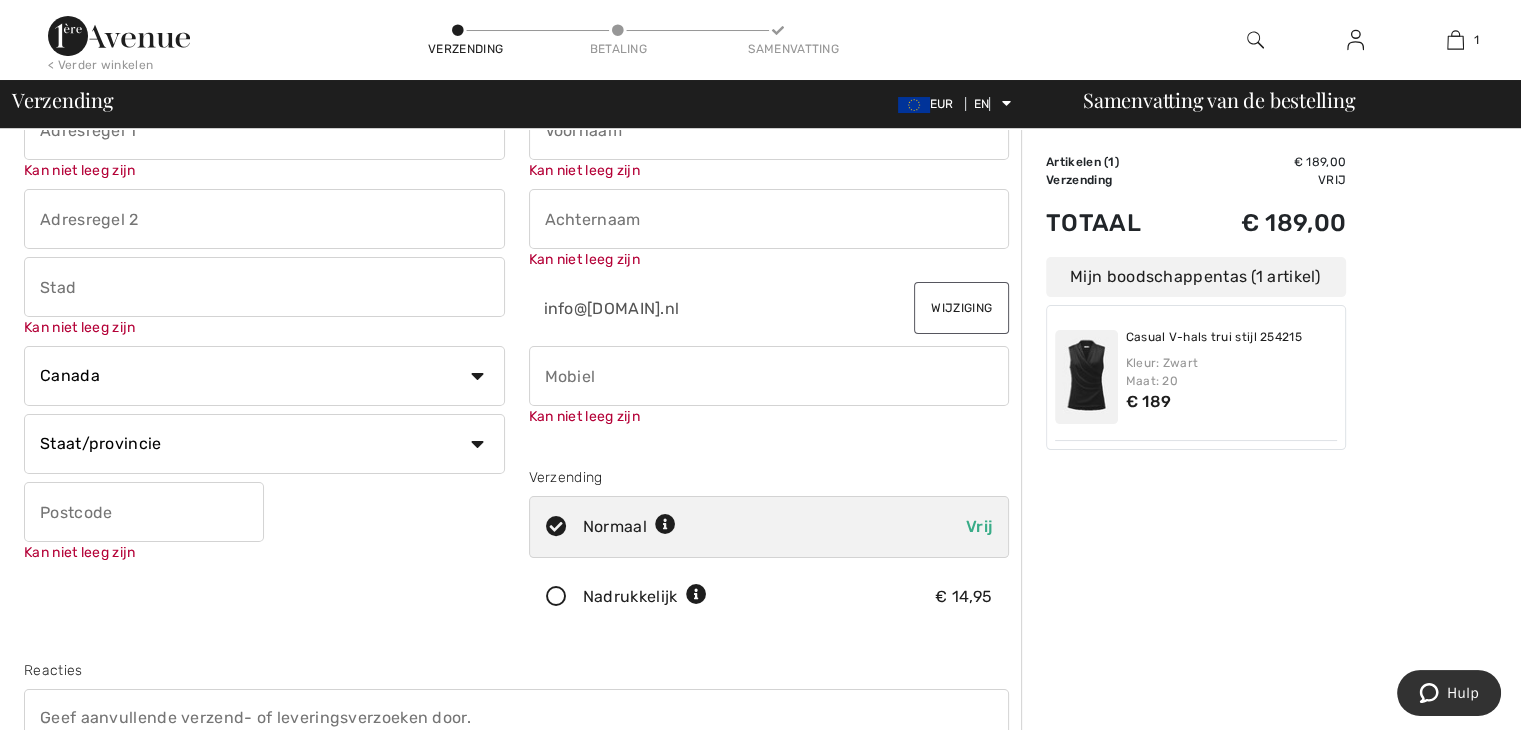 scroll, scrollTop: 21, scrollLeft: 0, axis: vertical 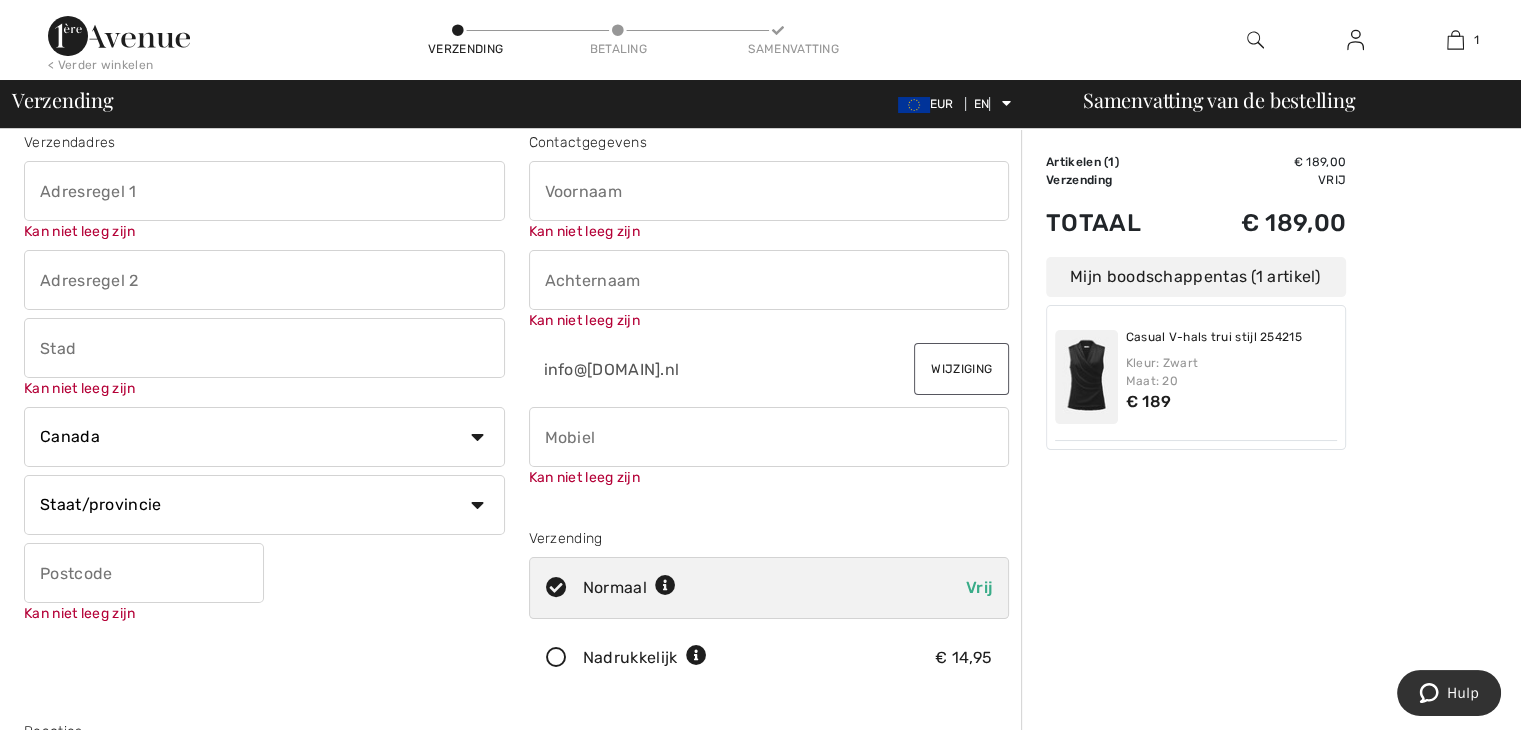 click at bounding box center [769, 191] 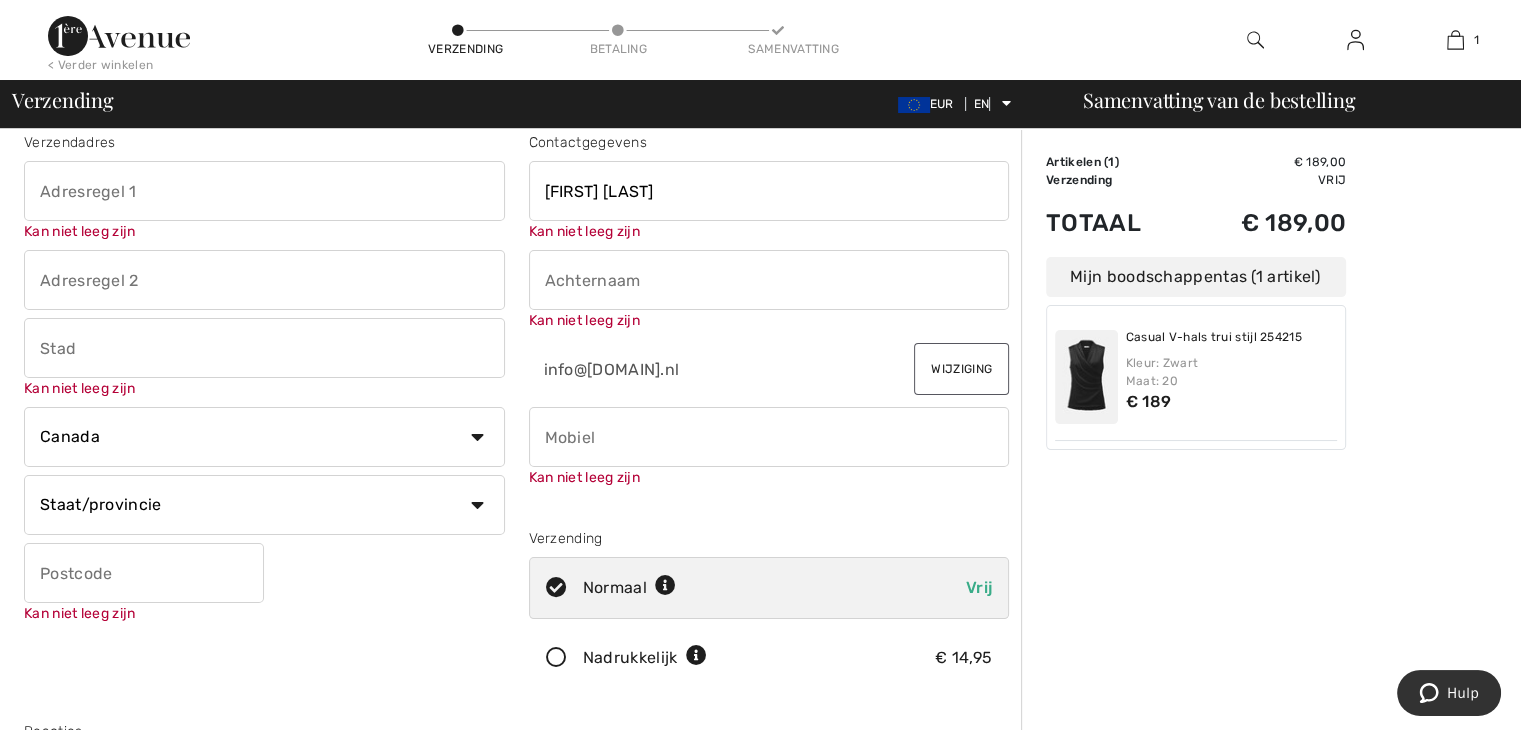 type on "[NUMBER] [STREET], [NUMBER]" 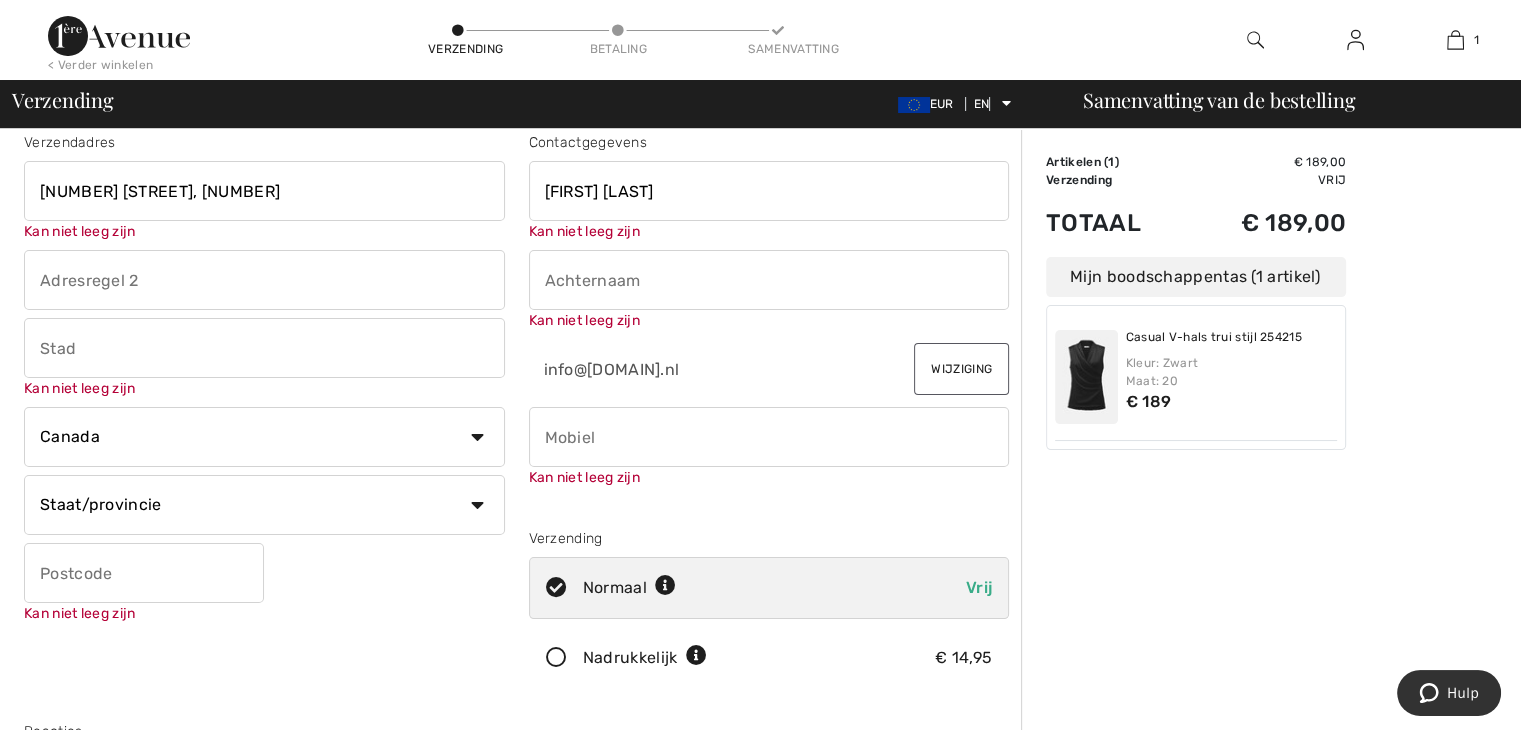 type on "12" 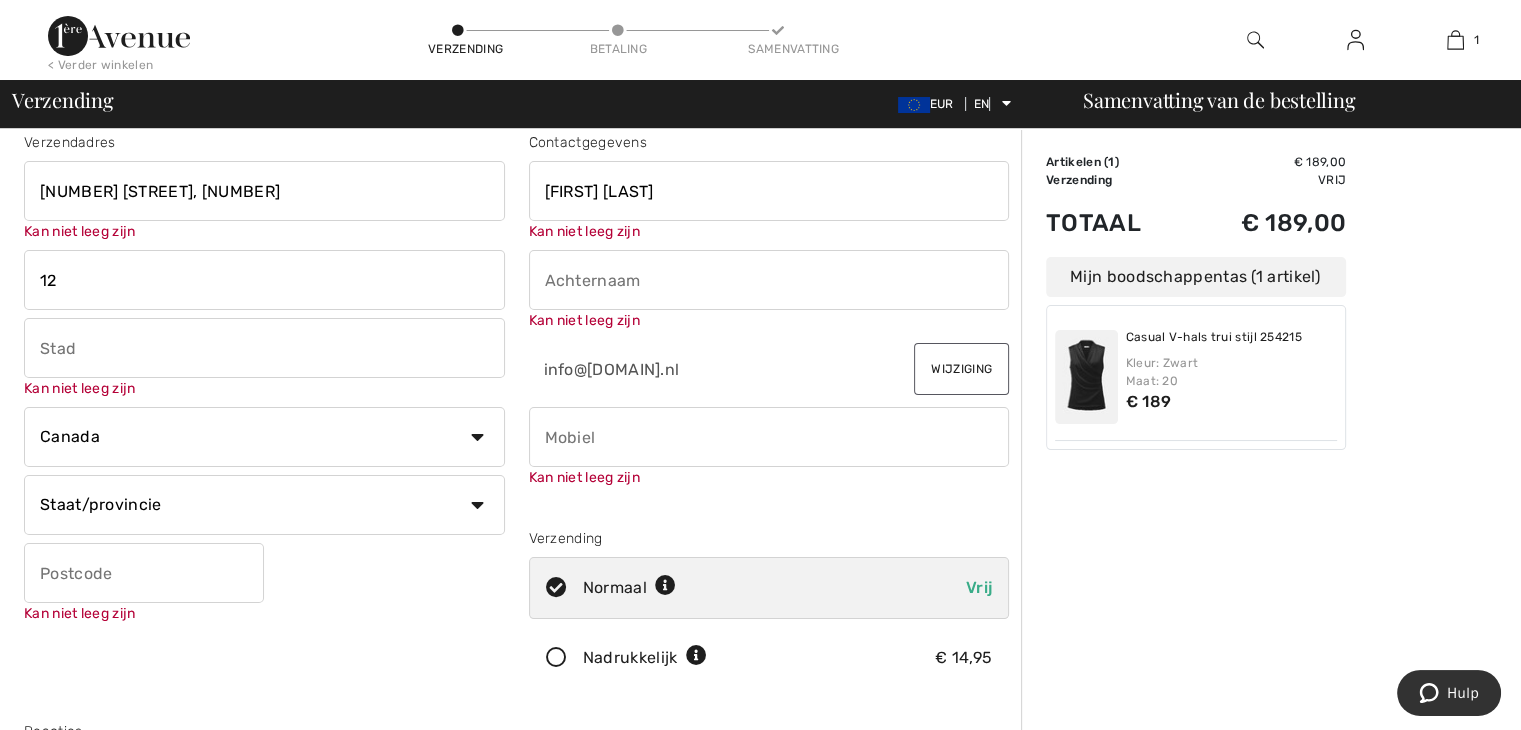 type on "[COUNTRY]" 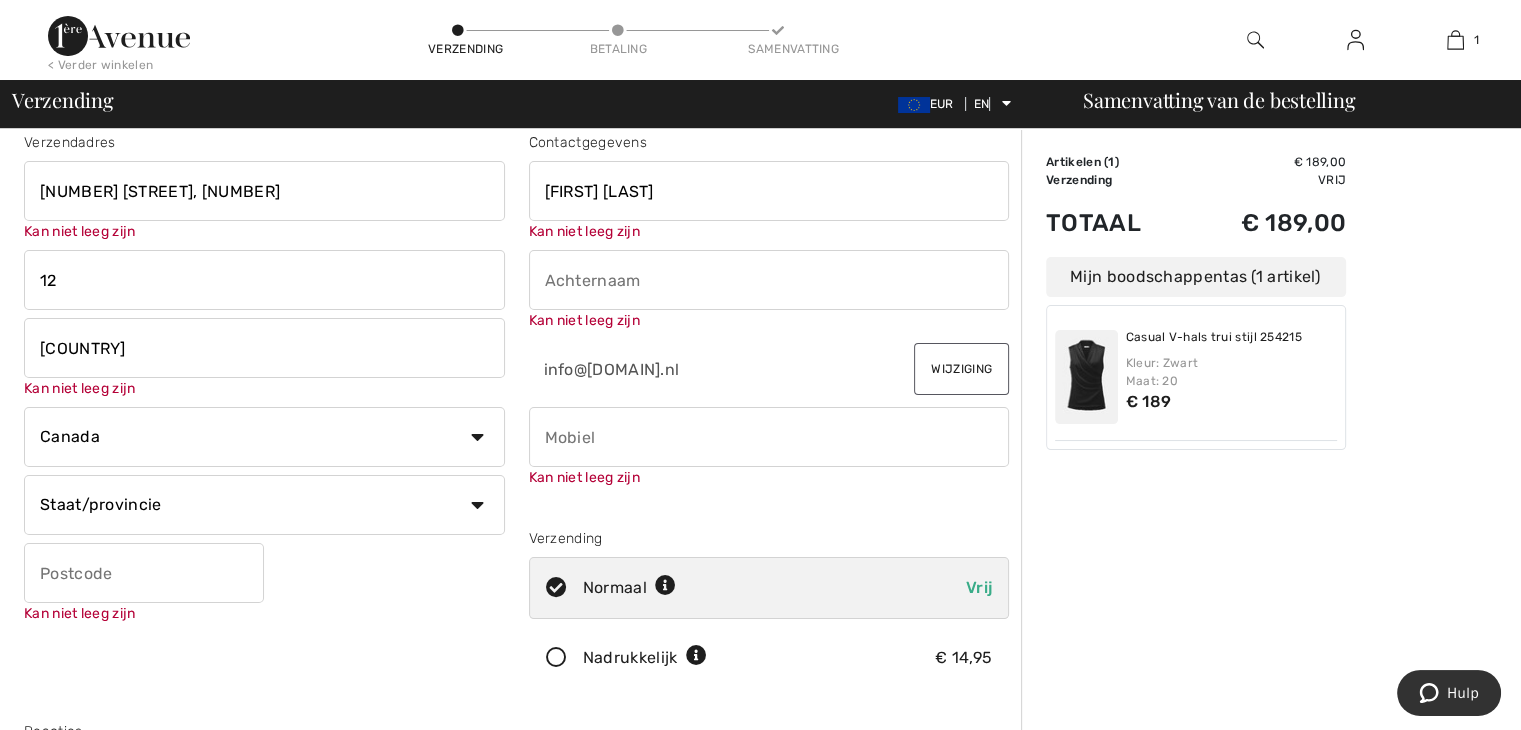 select on "[COUNTRY]" 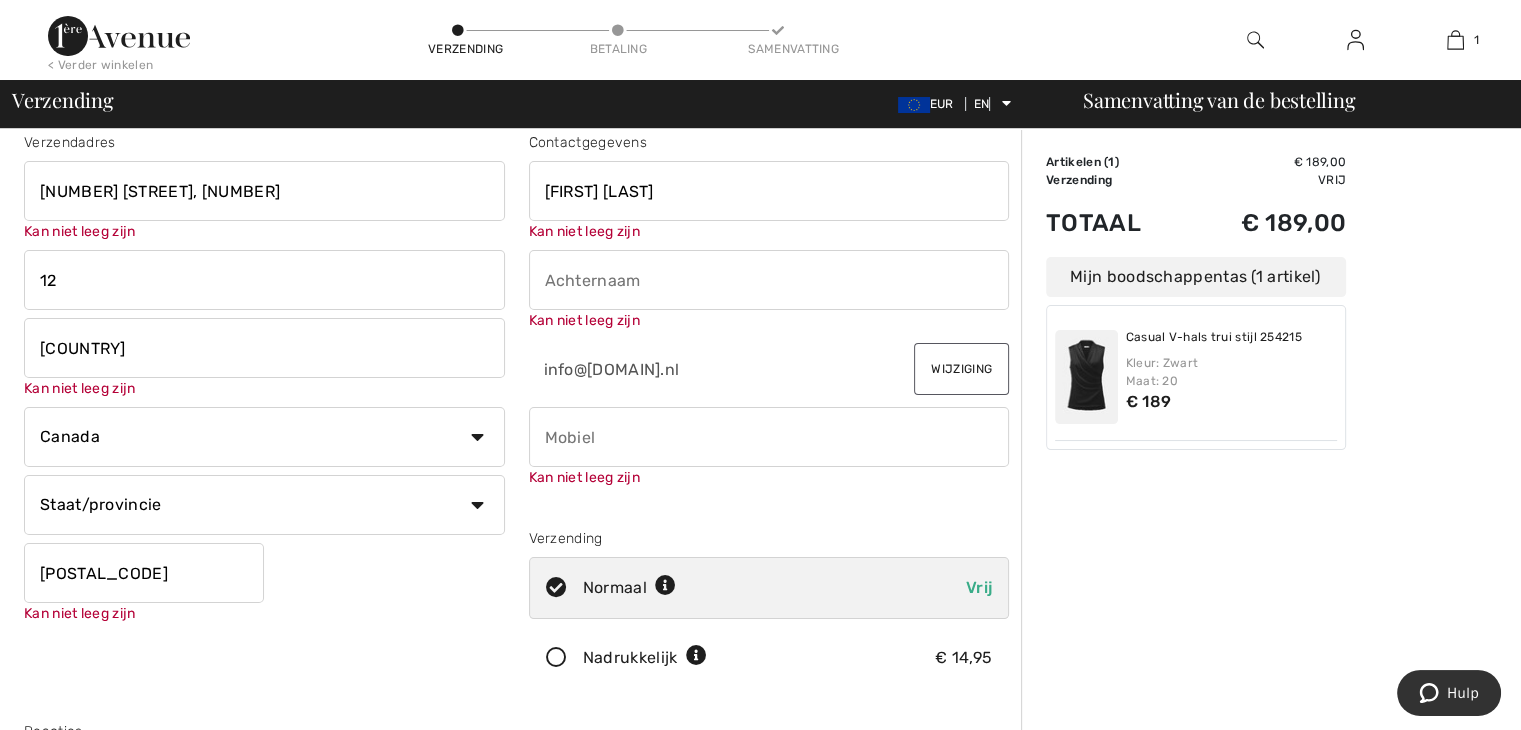 type on "Verlinde" 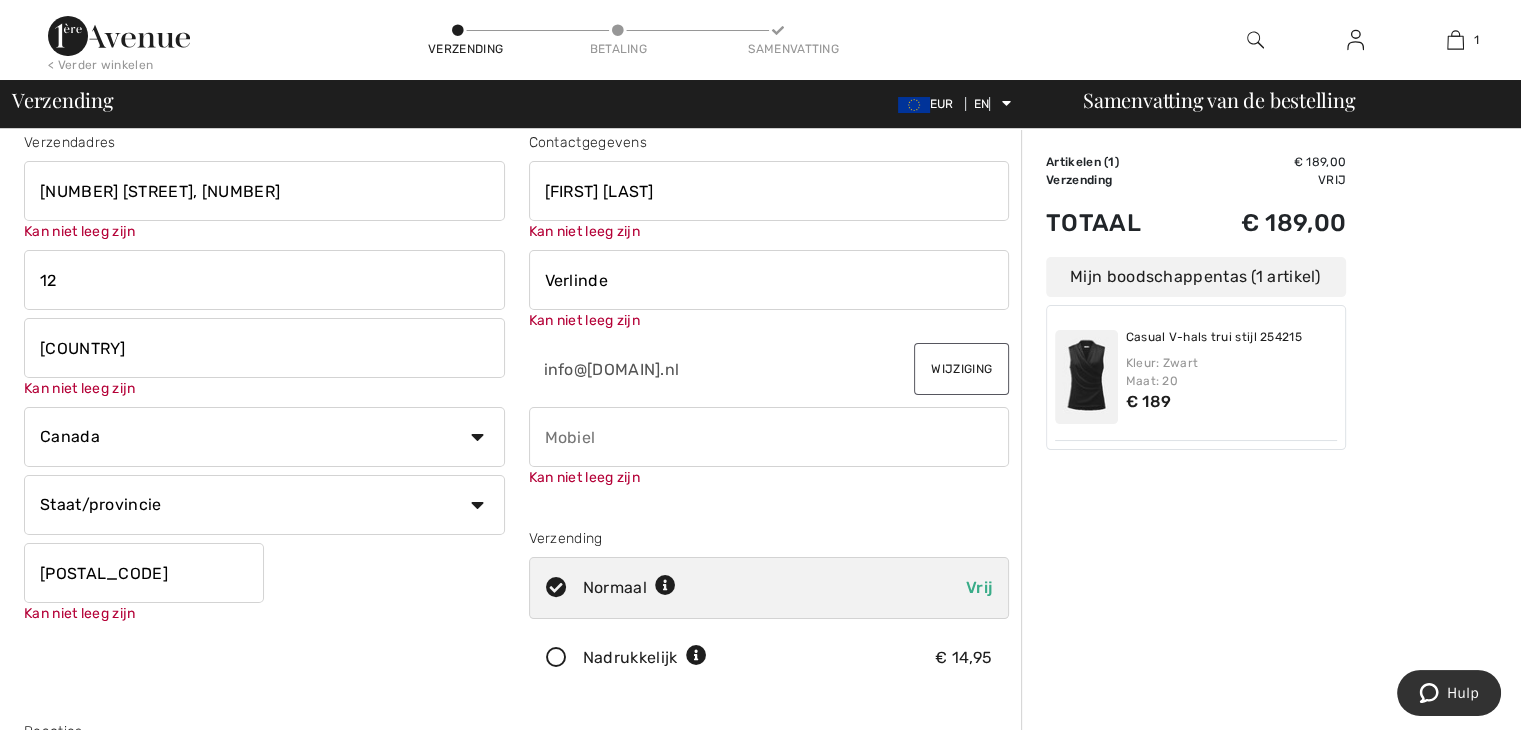 type on "[PHONE]" 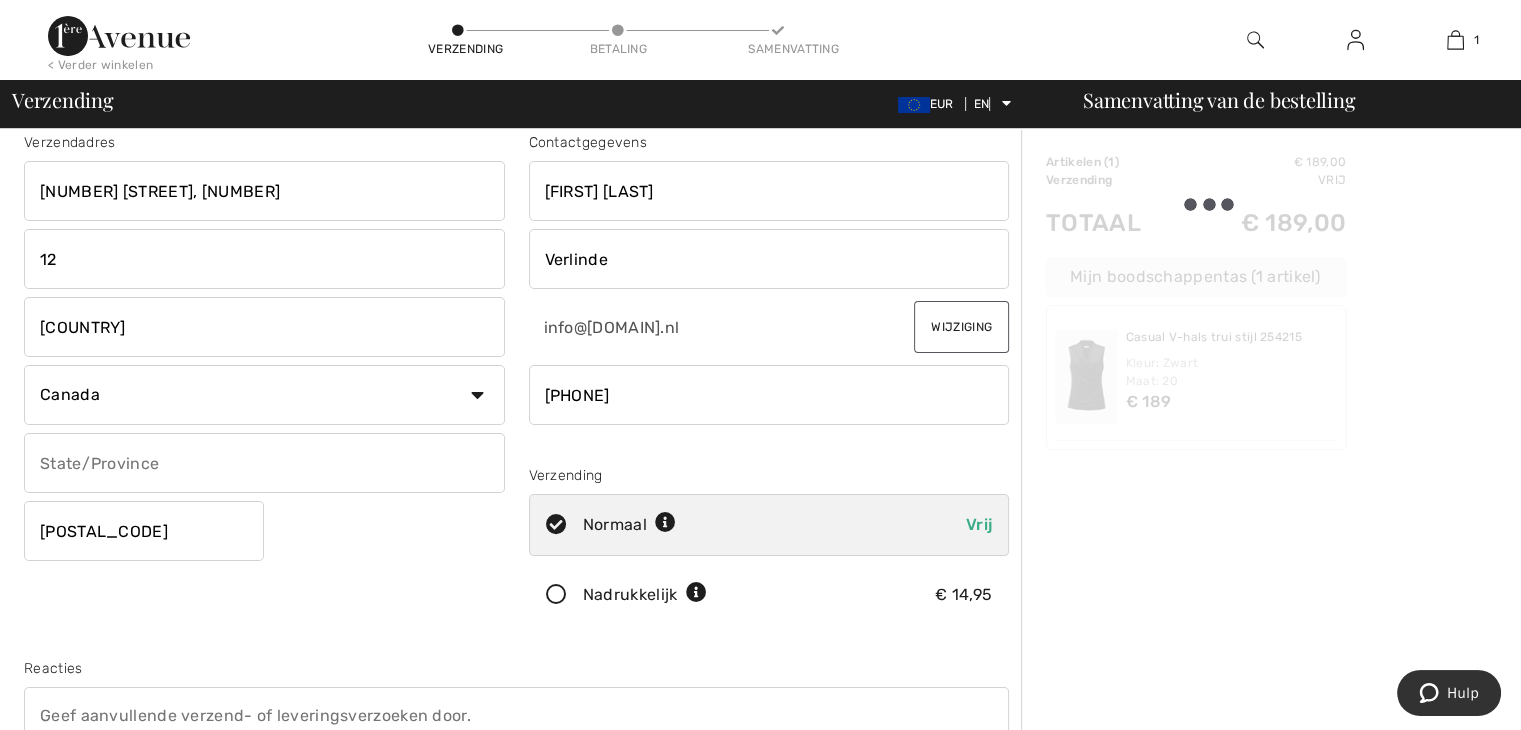 type on "[PROVINCE]" 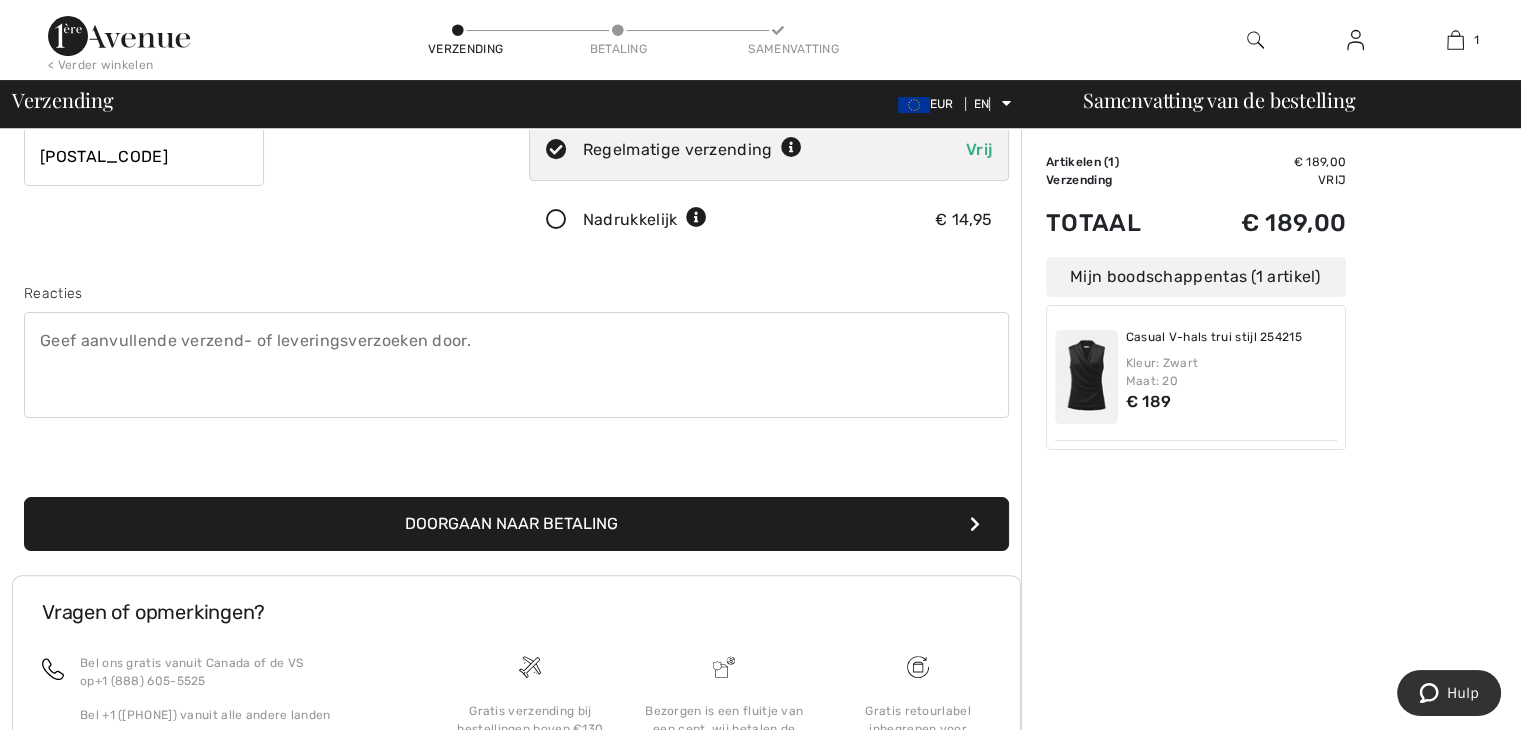 scroll, scrollTop: 521, scrollLeft: 0, axis: vertical 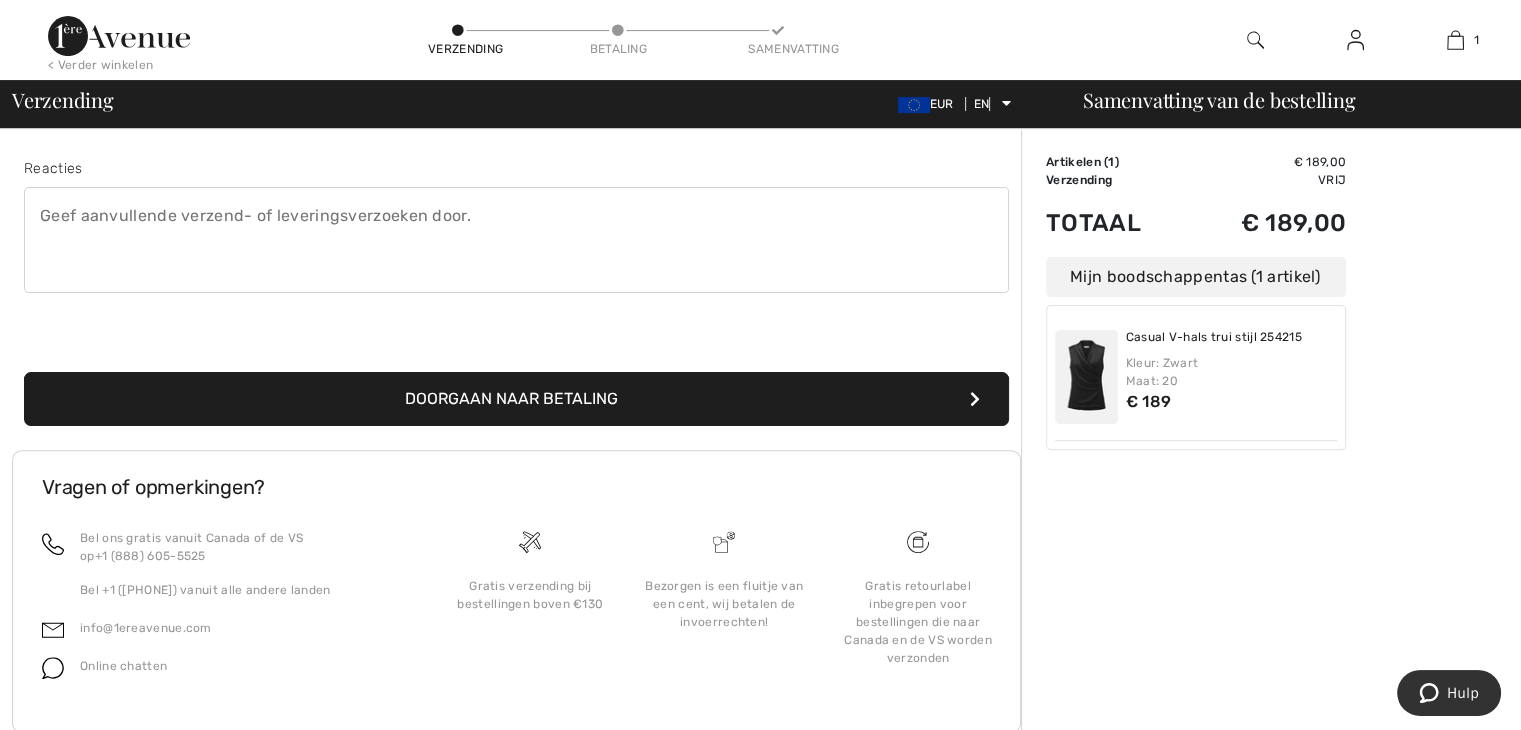 click on "Doorgaan naar betaling" at bounding box center (511, 398) 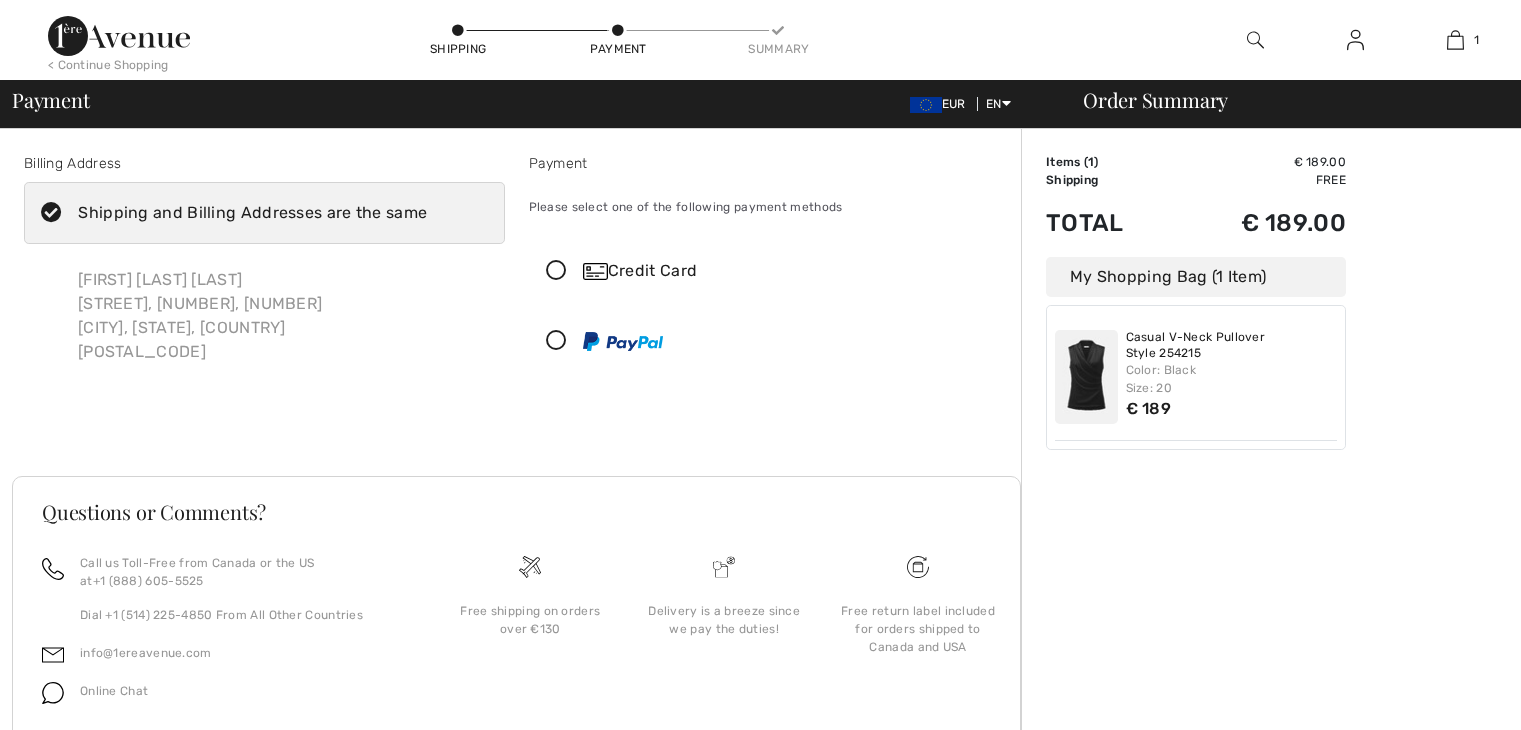 scroll, scrollTop: 0, scrollLeft: 0, axis: both 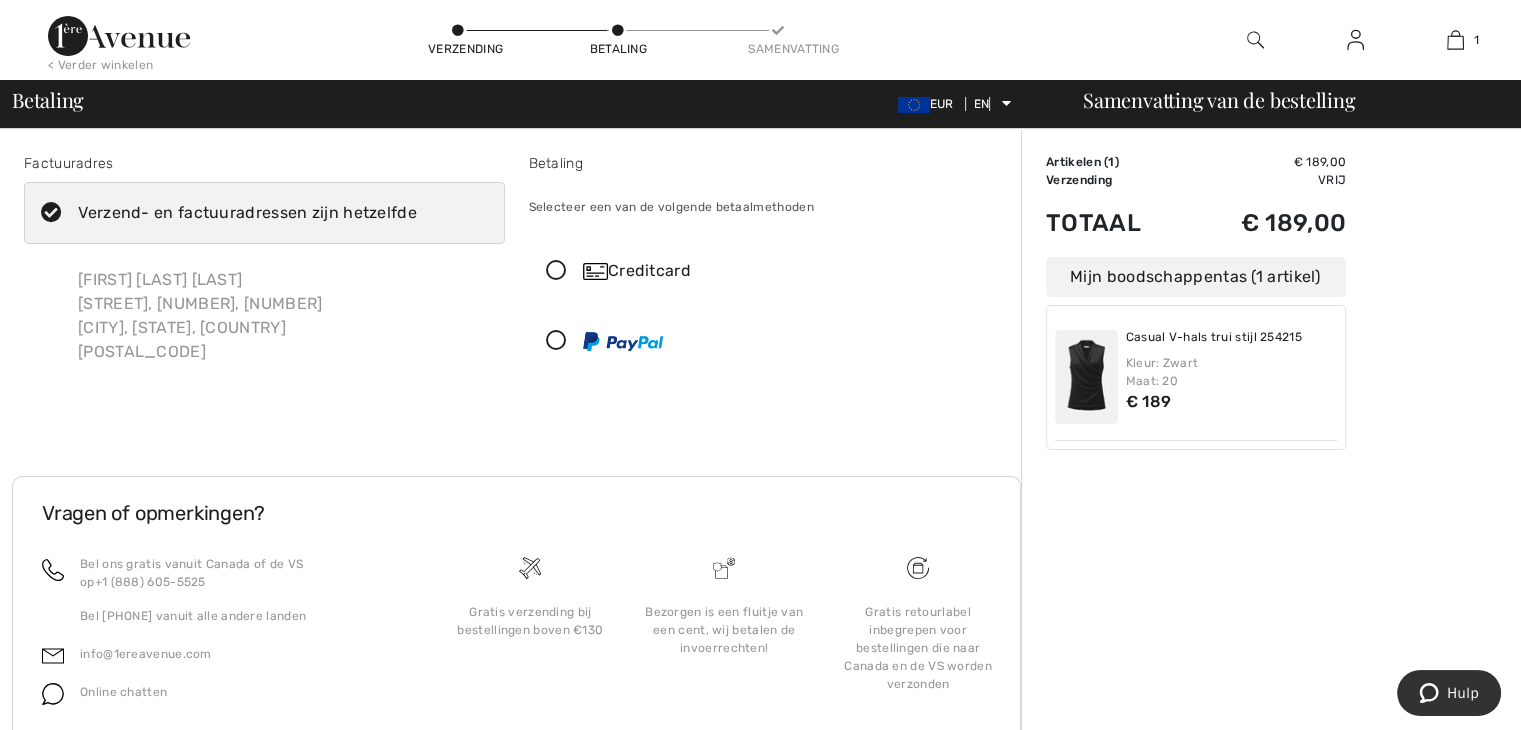 click at bounding box center [556, 271] 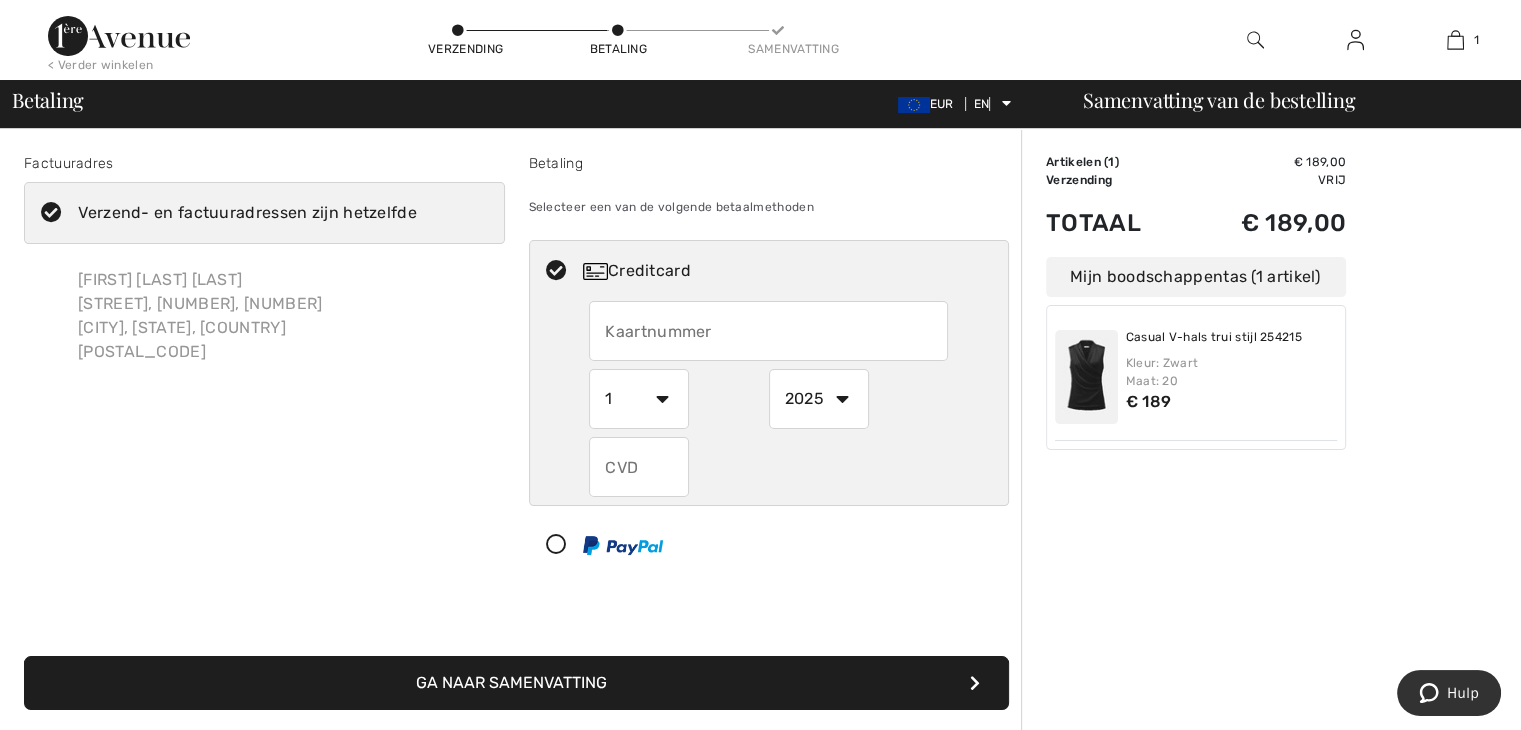 click at bounding box center (768, 331) 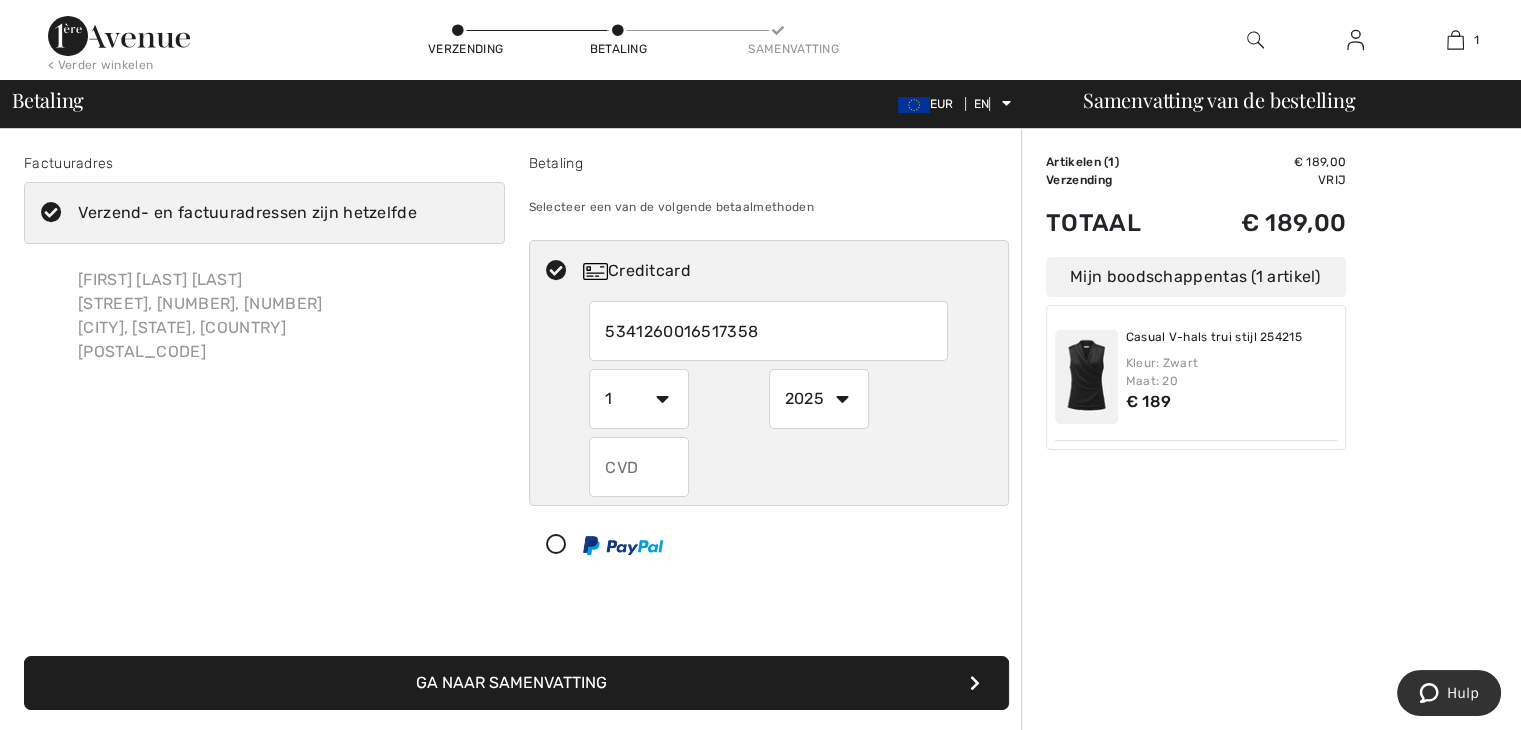 select on "7" 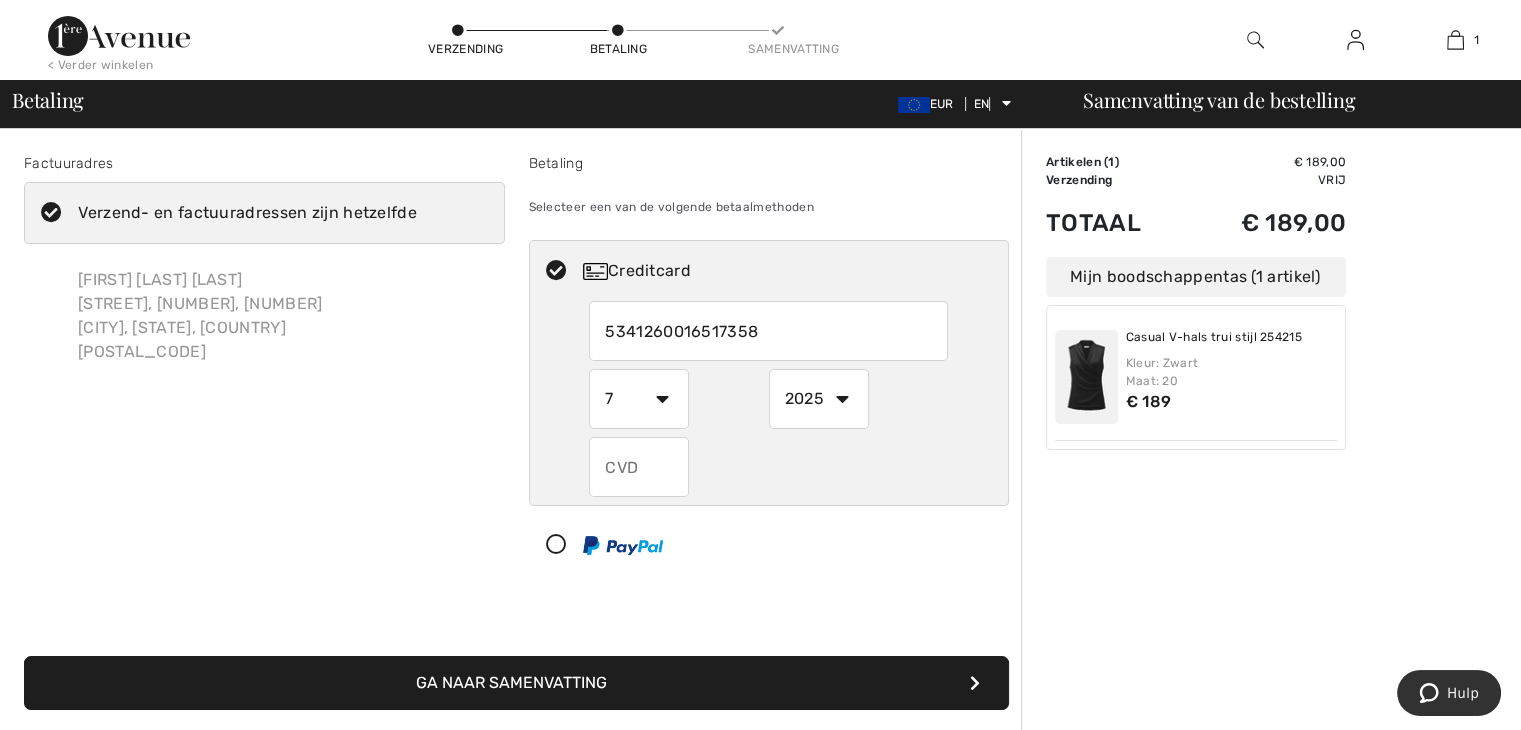 select on "2029" 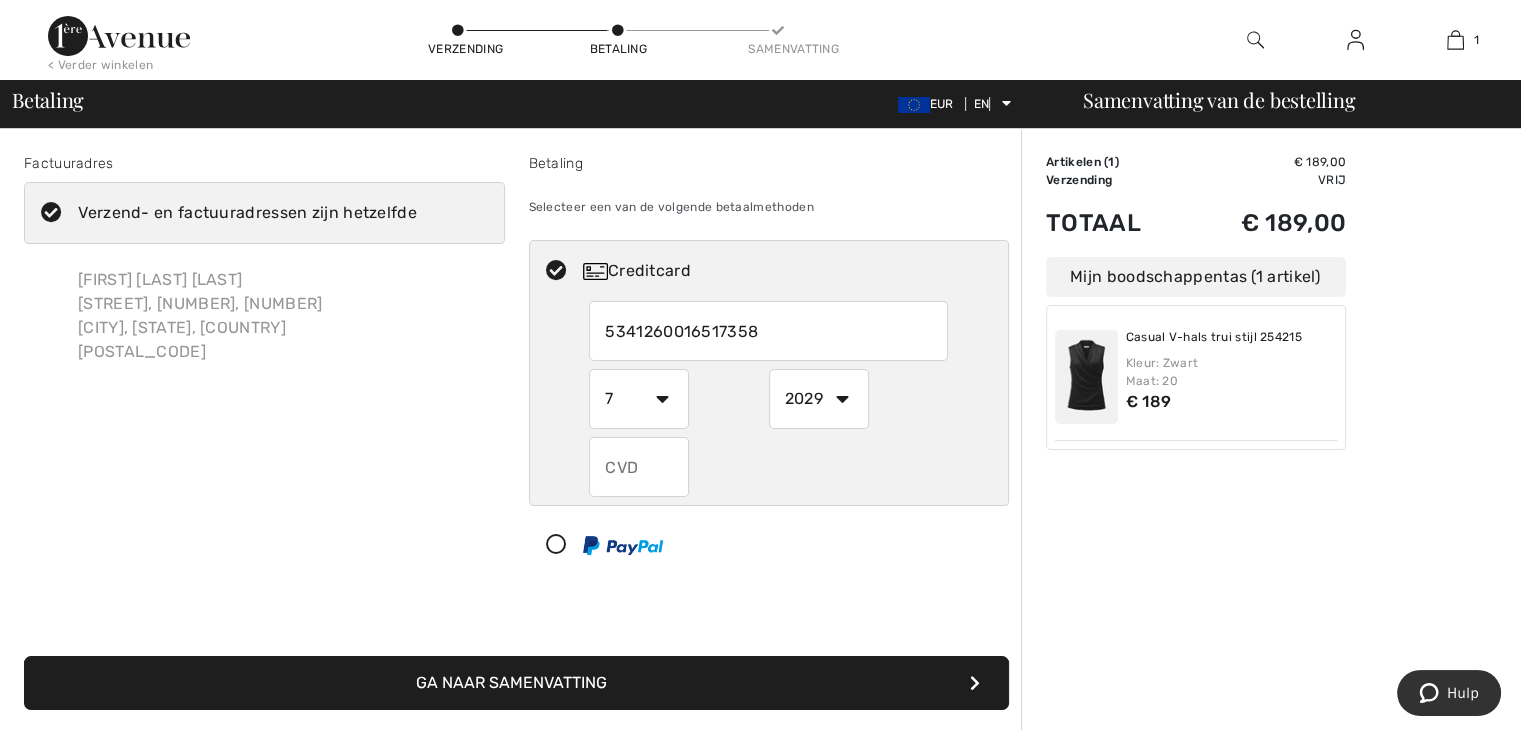 type on "126" 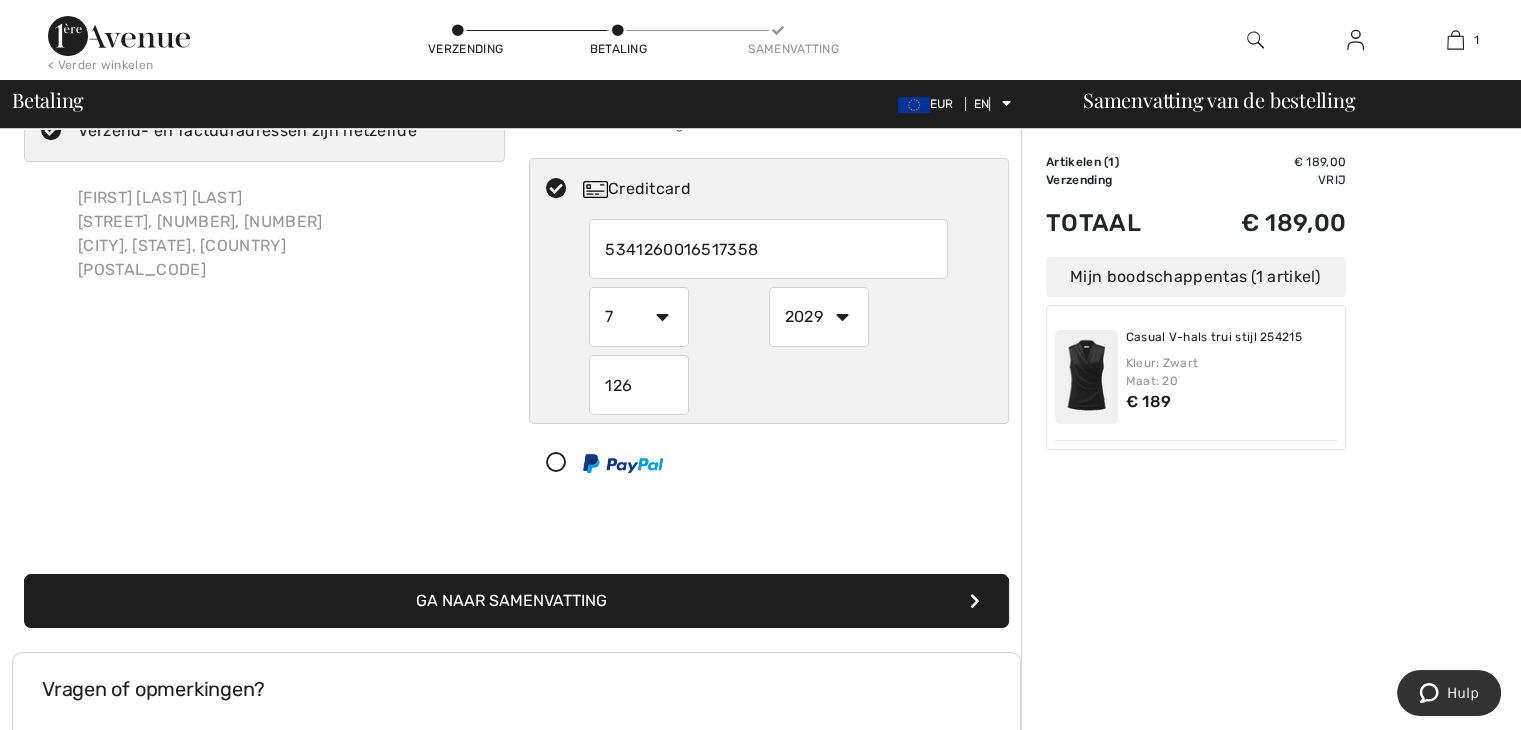 scroll, scrollTop: 300, scrollLeft: 0, axis: vertical 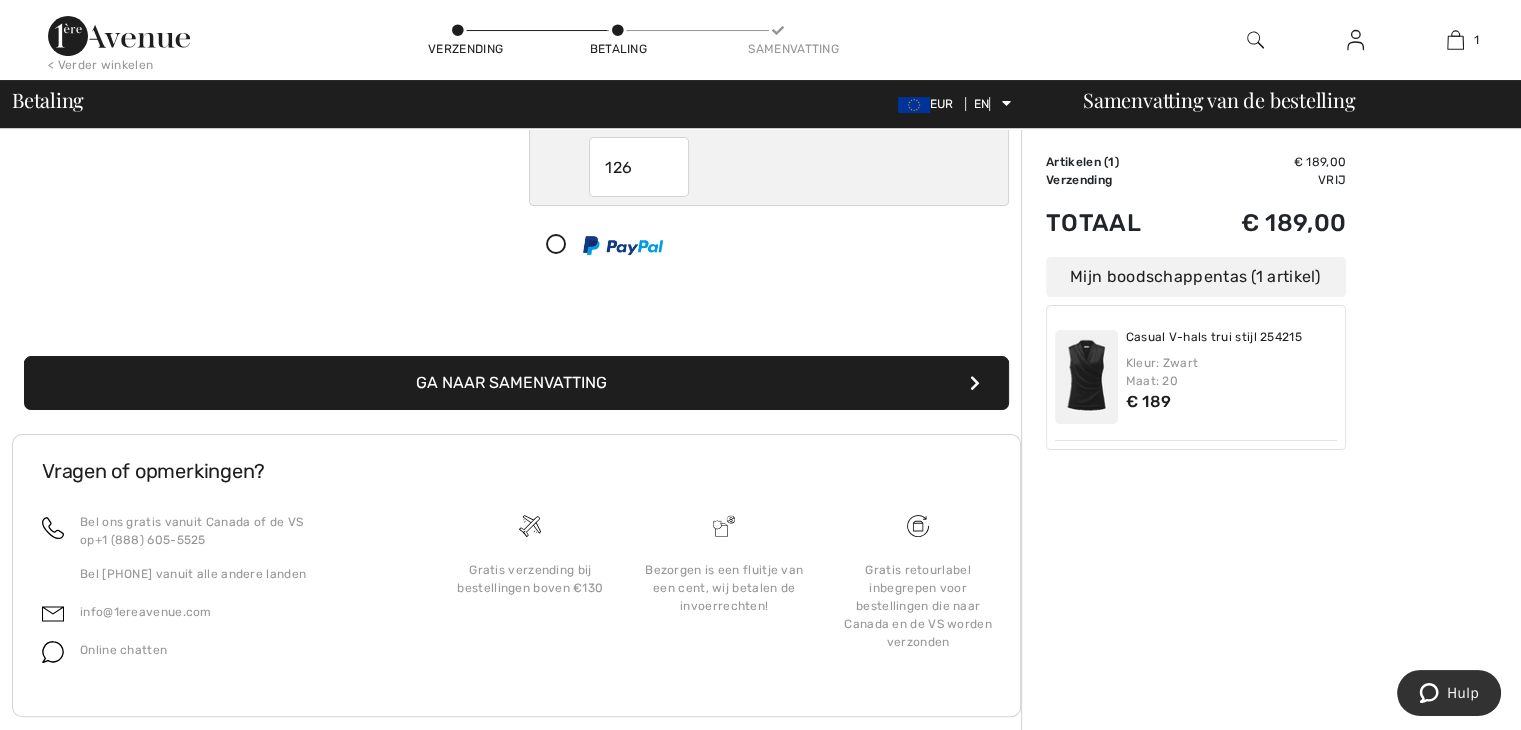 click on "Ga naar Samenvatting" at bounding box center [511, 382] 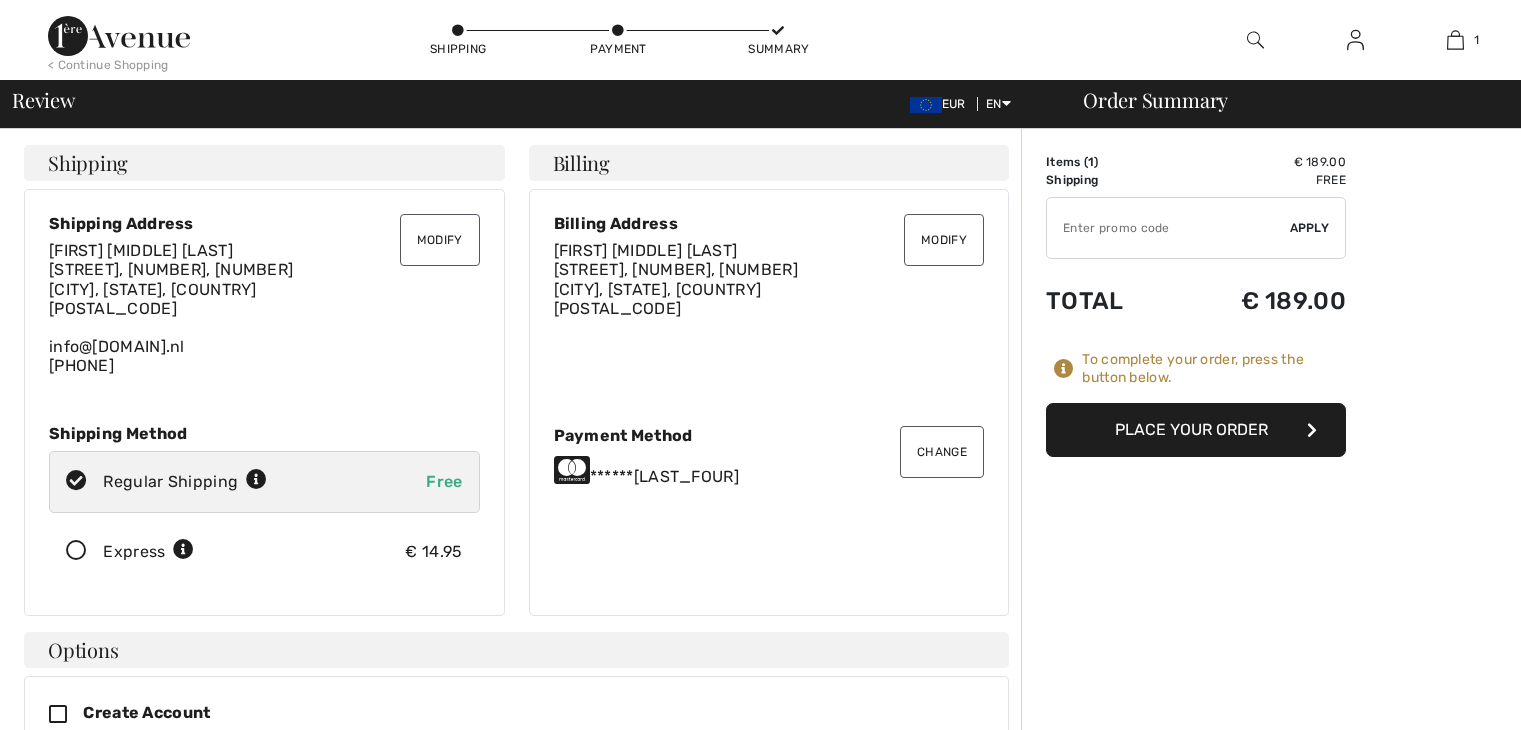 scroll, scrollTop: 0, scrollLeft: 0, axis: both 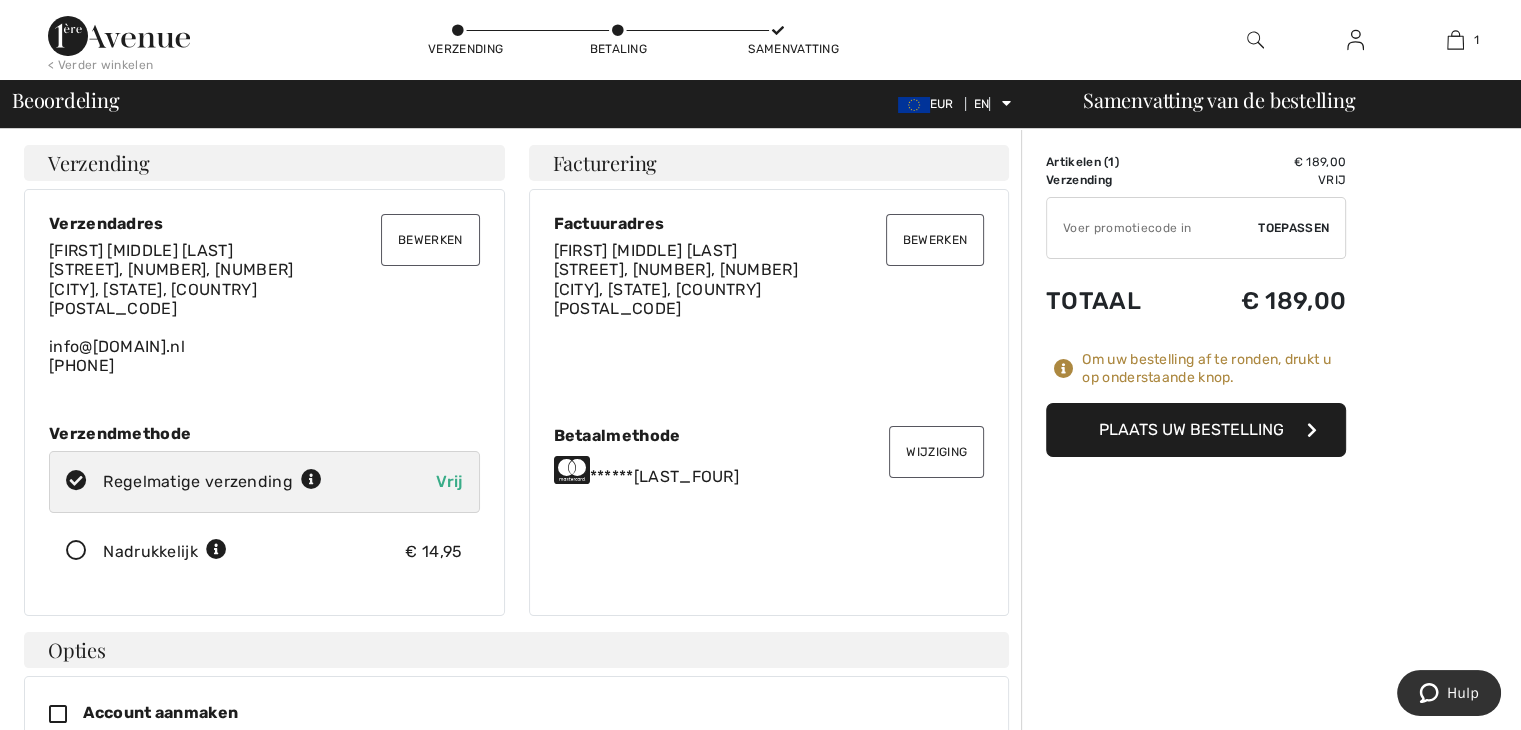 click on "Plaats uw bestelling" at bounding box center (1196, 430) 